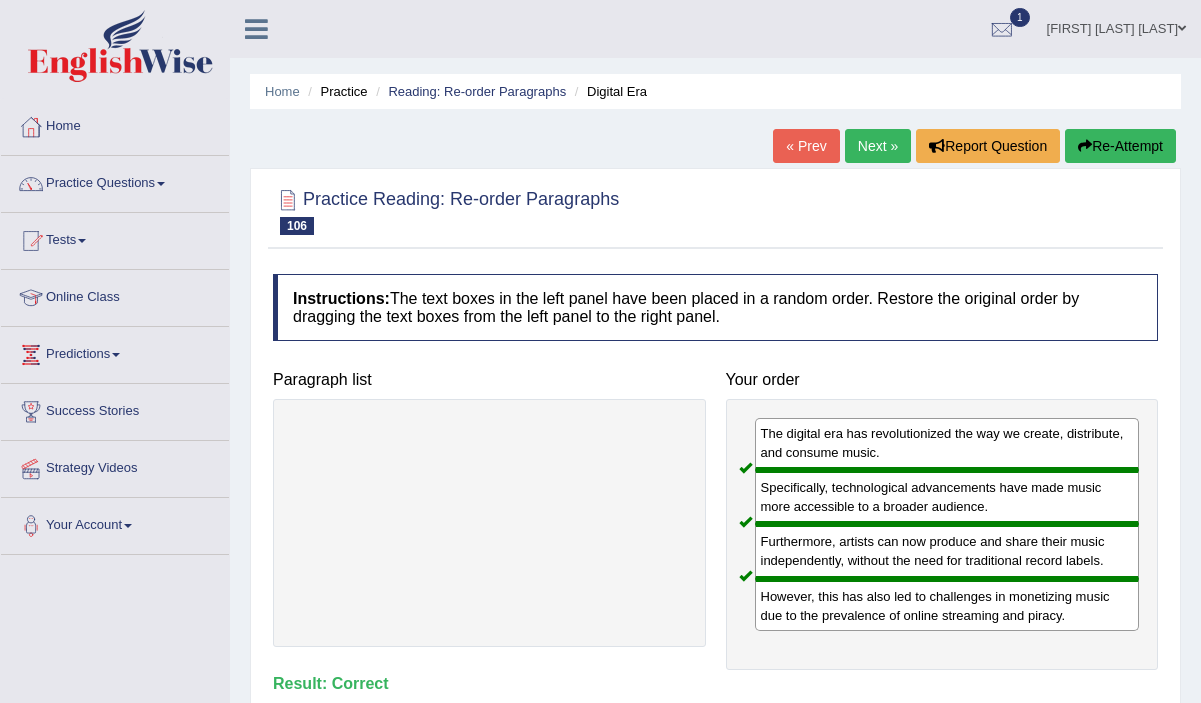 scroll, scrollTop: 80, scrollLeft: 0, axis: vertical 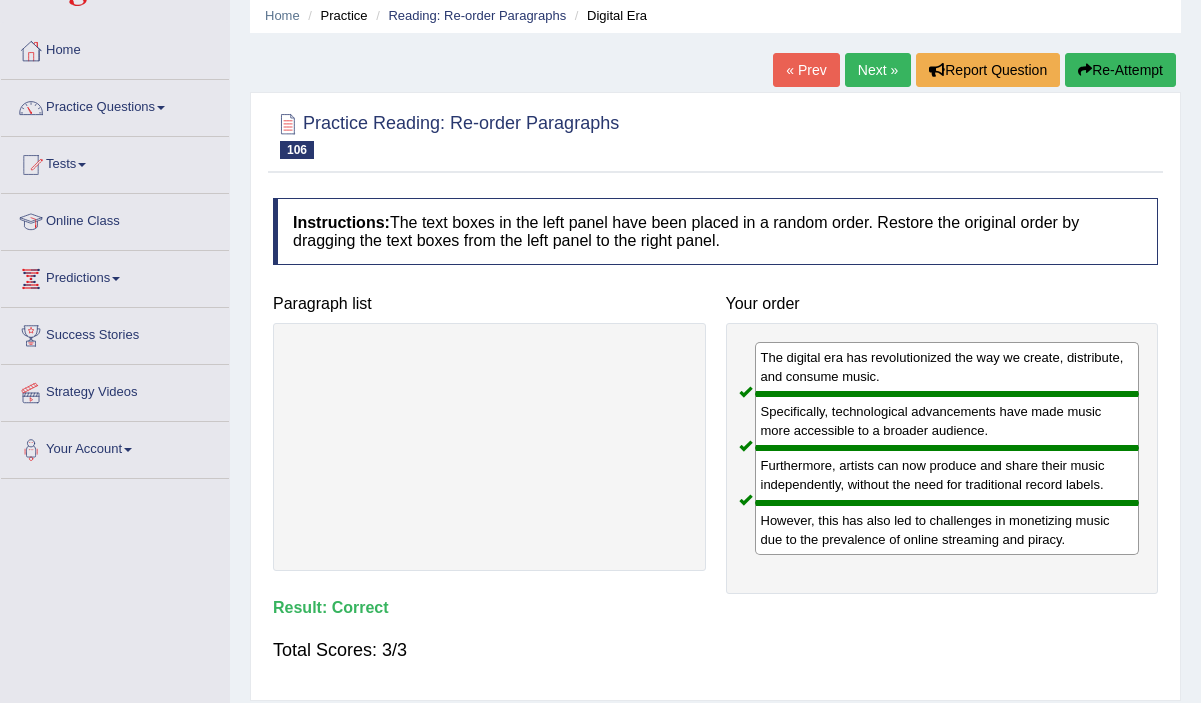 click on "Next »" at bounding box center (878, 70) 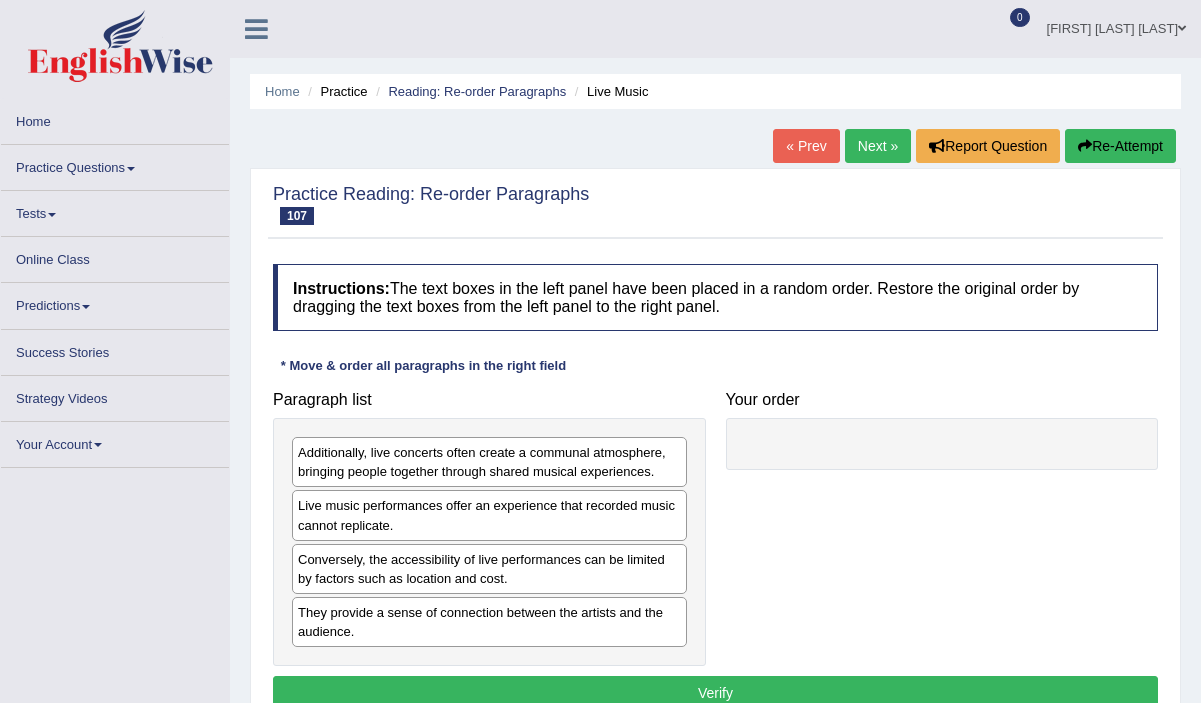 scroll, scrollTop: 113, scrollLeft: 0, axis: vertical 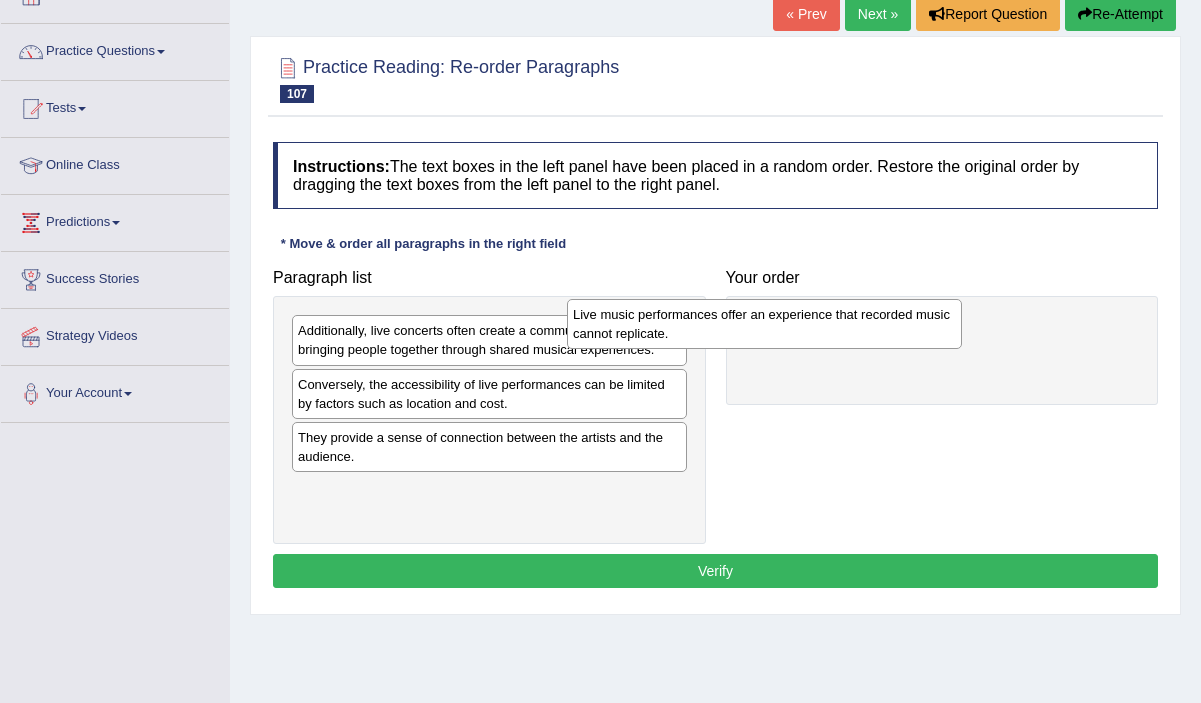 drag, startPoint x: 617, startPoint y: 401, endPoint x: 895, endPoint y: 330, distance: 286.92334 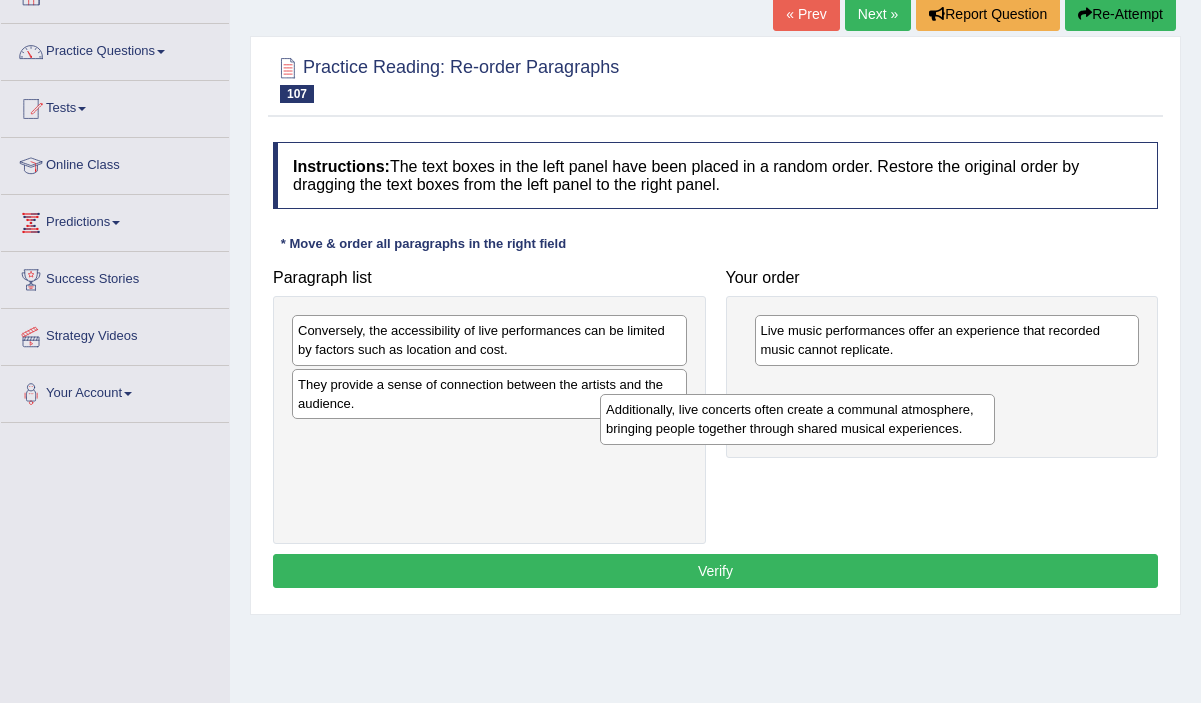 drag, startPoint x: 659, startPoint y: 354, endPoint x: 985, endPoint y: 411, distance: 330.94562 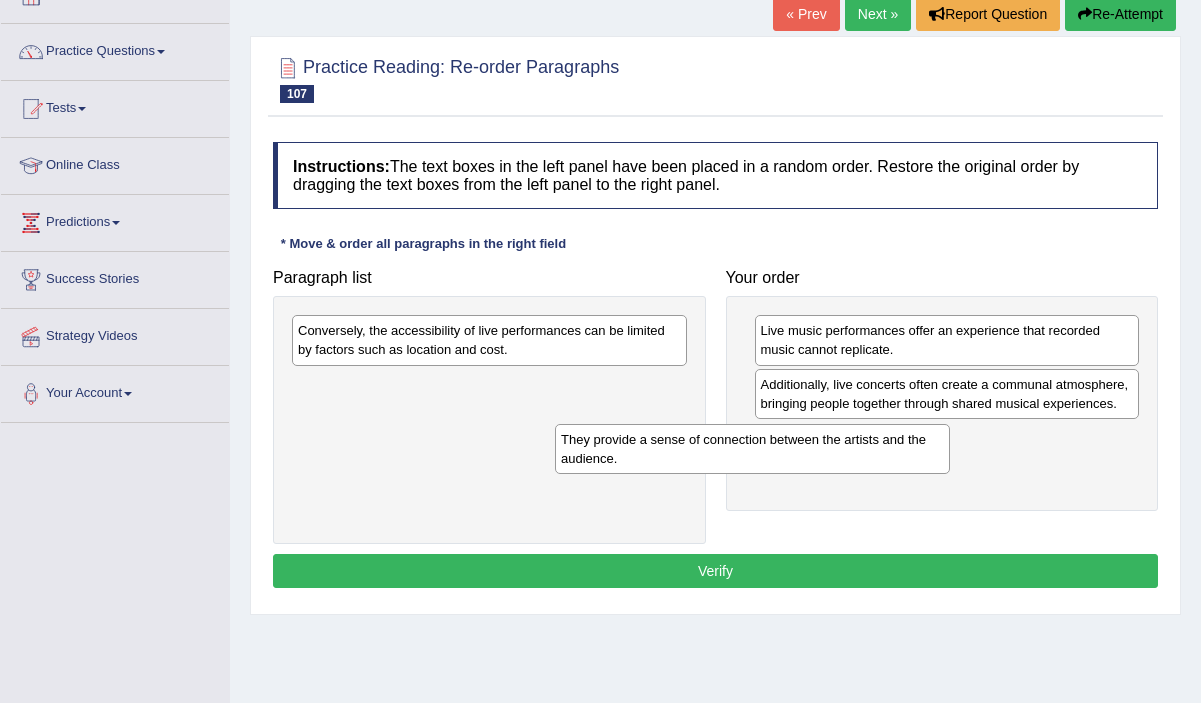 drag, startPoint x: 650, startPoint y: 388, endPoint x: 955, endPoint y: 442, distance: 309.74344 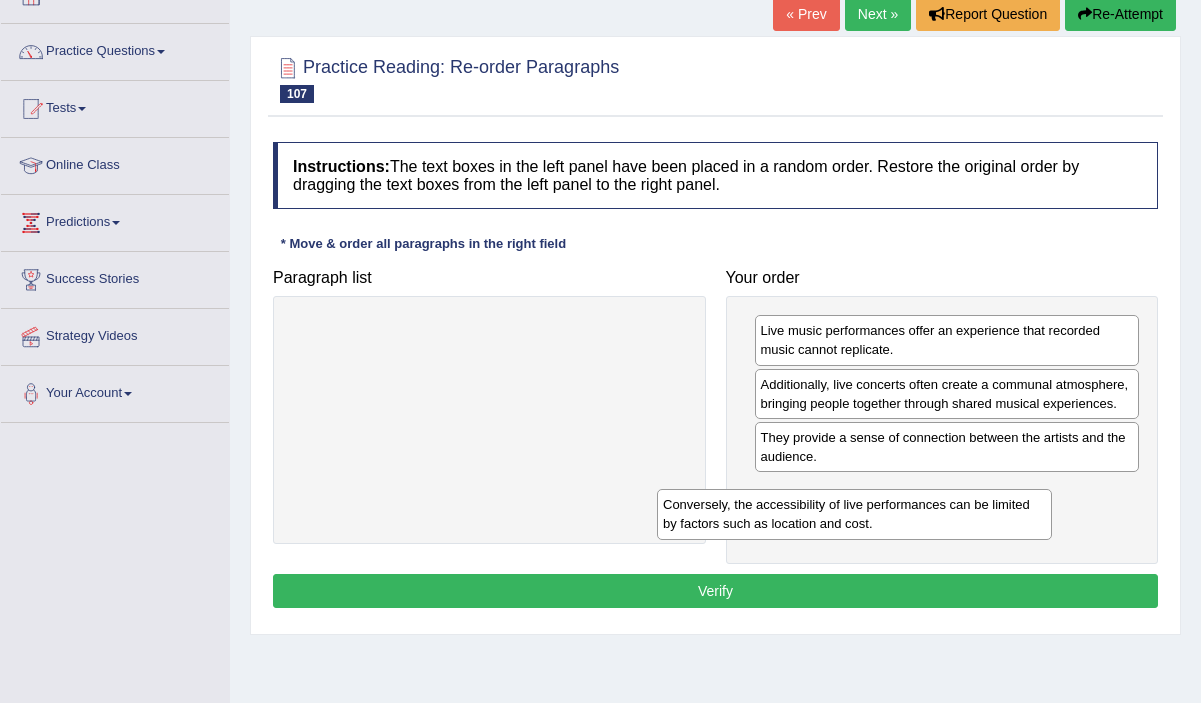 drag, startPoint x: 639, startPoint y: 337, endPoint x: 1016, endPoint y: 502, distance: 411.52643 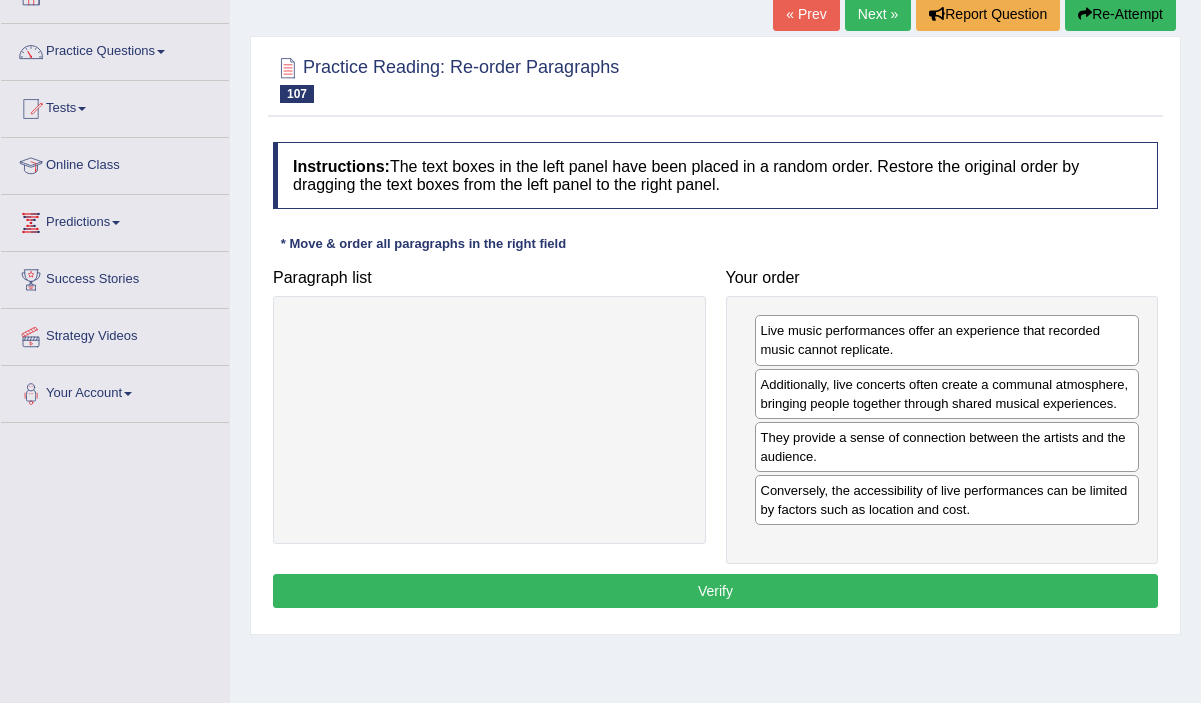 click on "Verify" at bounding box center [715, 591] 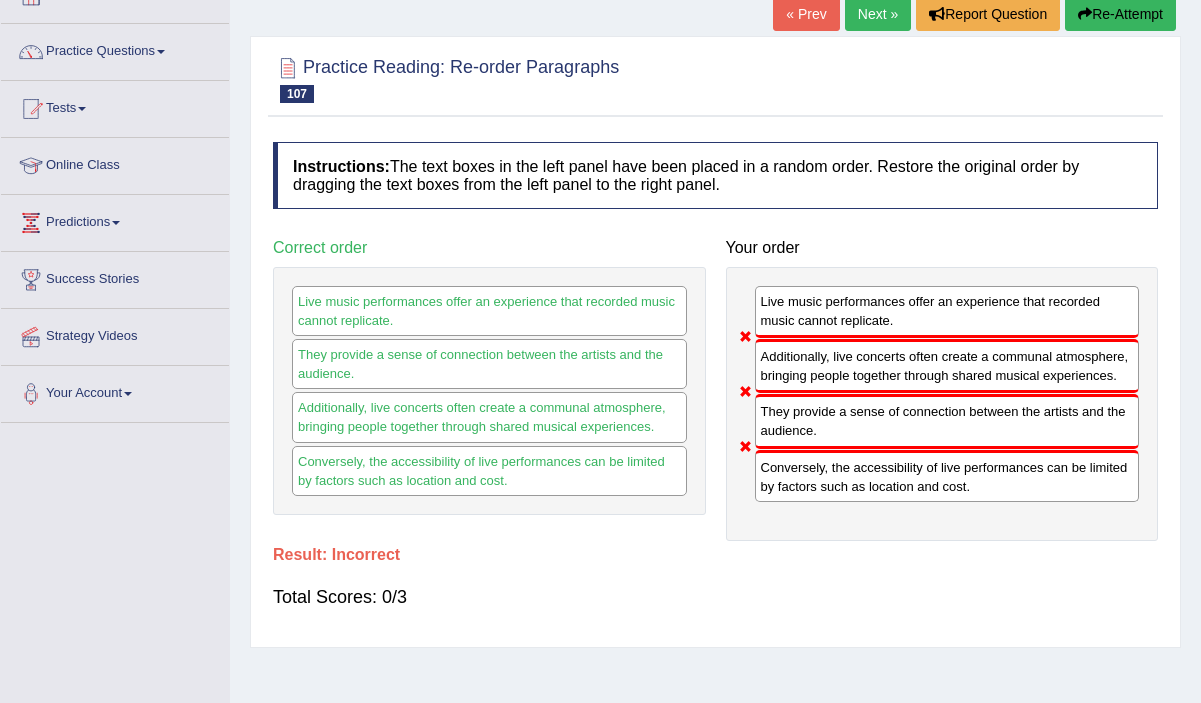 click on "Next »" at bounding box center (878, 14) 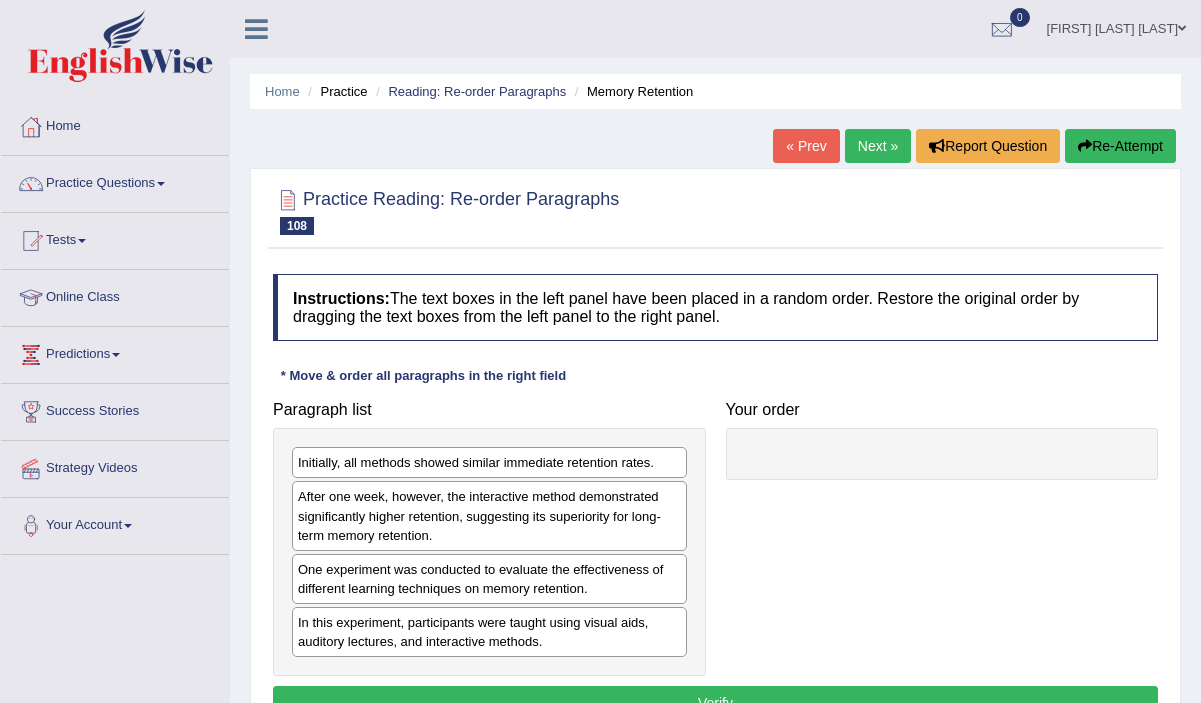 scroll, scrollTop: 0, scrollLeft: 0, axis: both 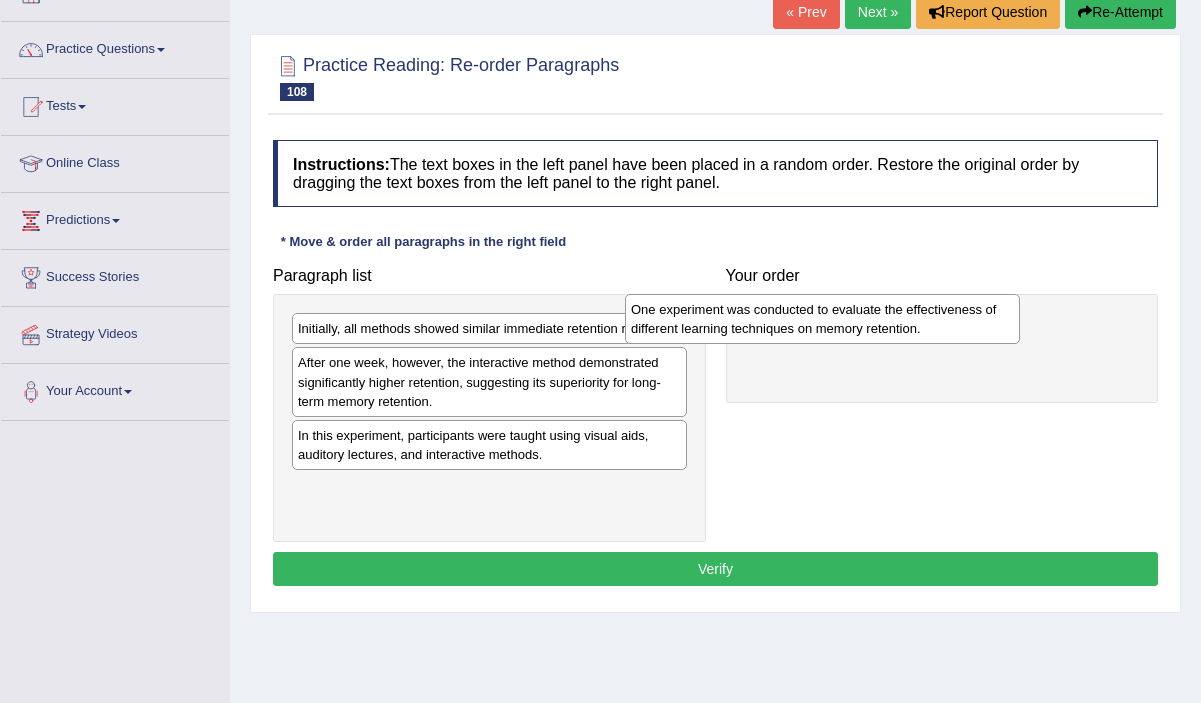 drag, startPoint x: 504, startPoint y: 439, endPoint x: 867, endPoint y: 311, distance: 384.9065 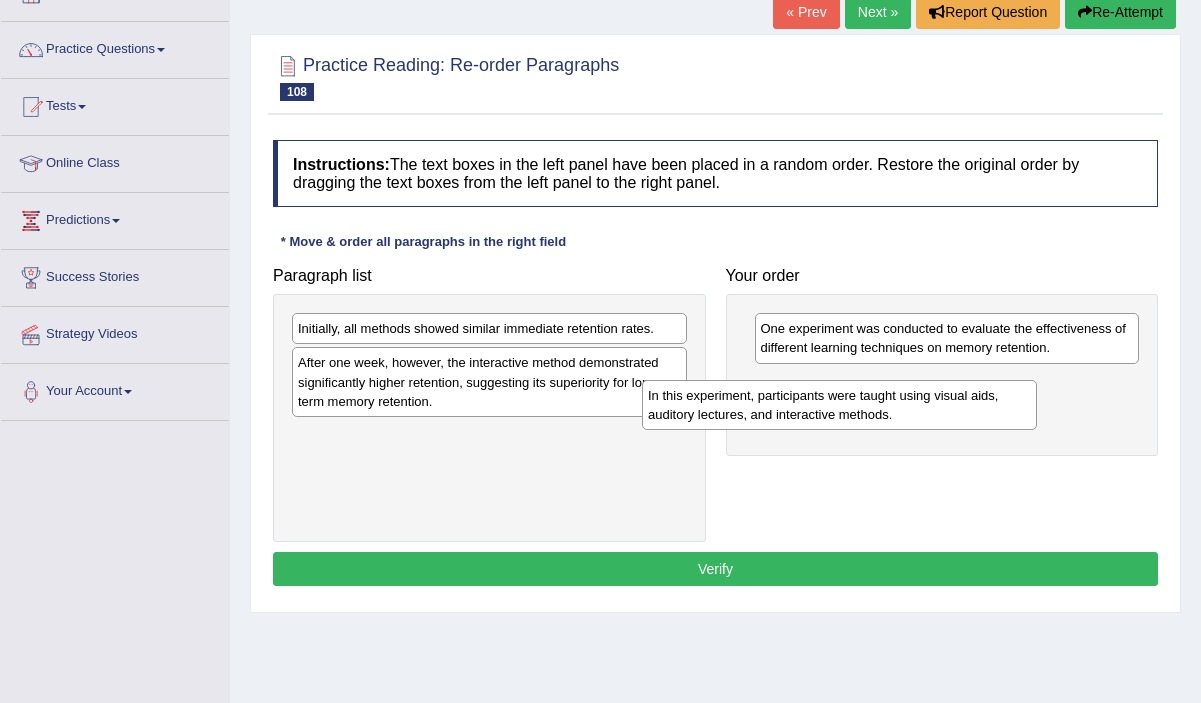 drag, startPoint x: 588, startPoint y: 443, endPoint x: 938, endPoint y: 401, distance: 352.511 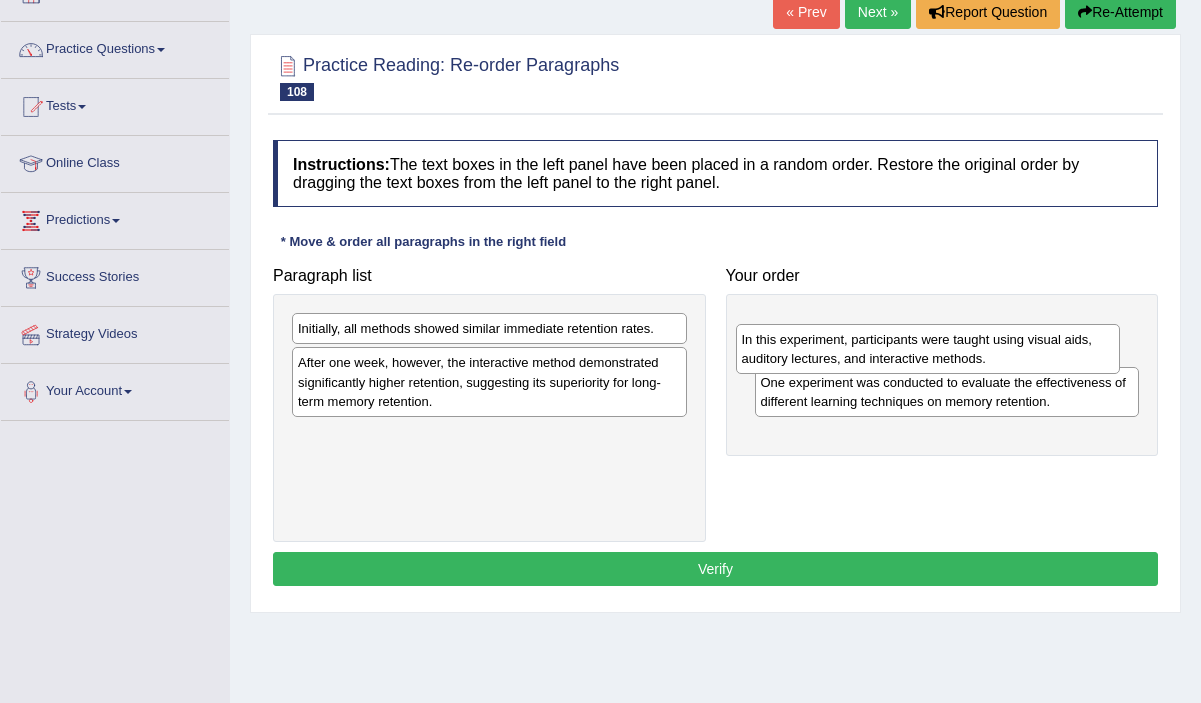 drag, startPoint x: 816, startPoint y: 397, endPoint x: 797, endPoint y: 359, distance: 42.48529 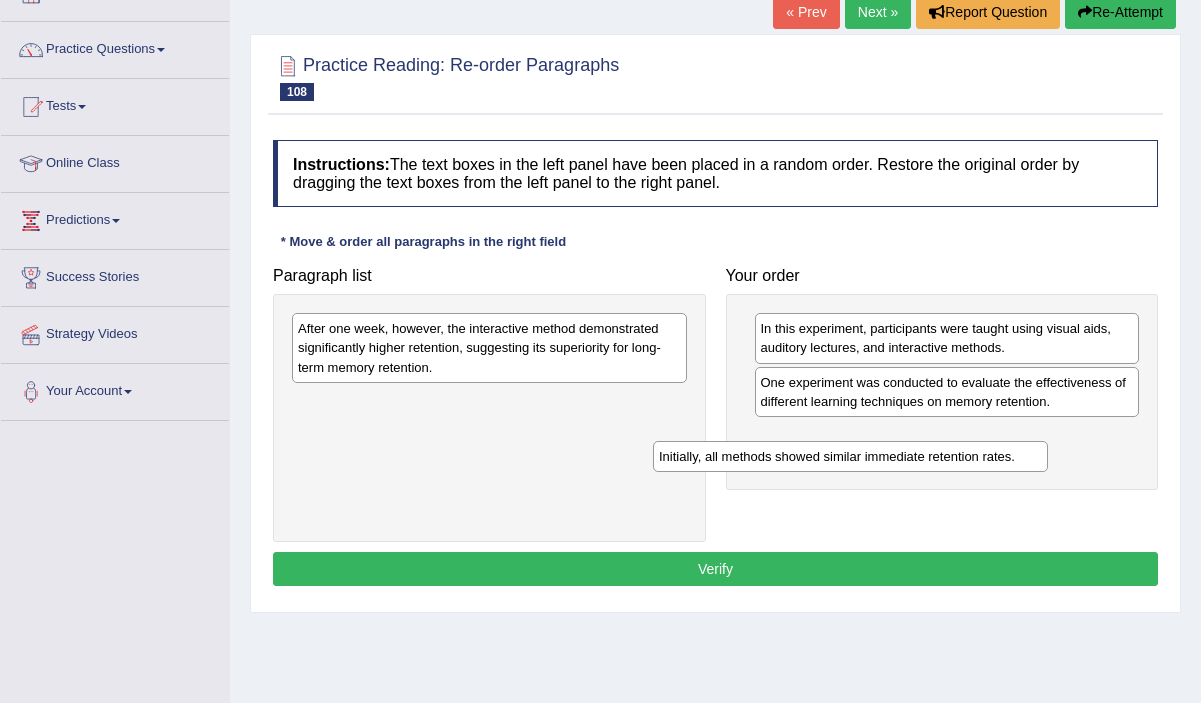 drag, startPoint x: 616, startPoint y: 326, endPoint x: 976, endPoint y: 446, distance: 379.47333 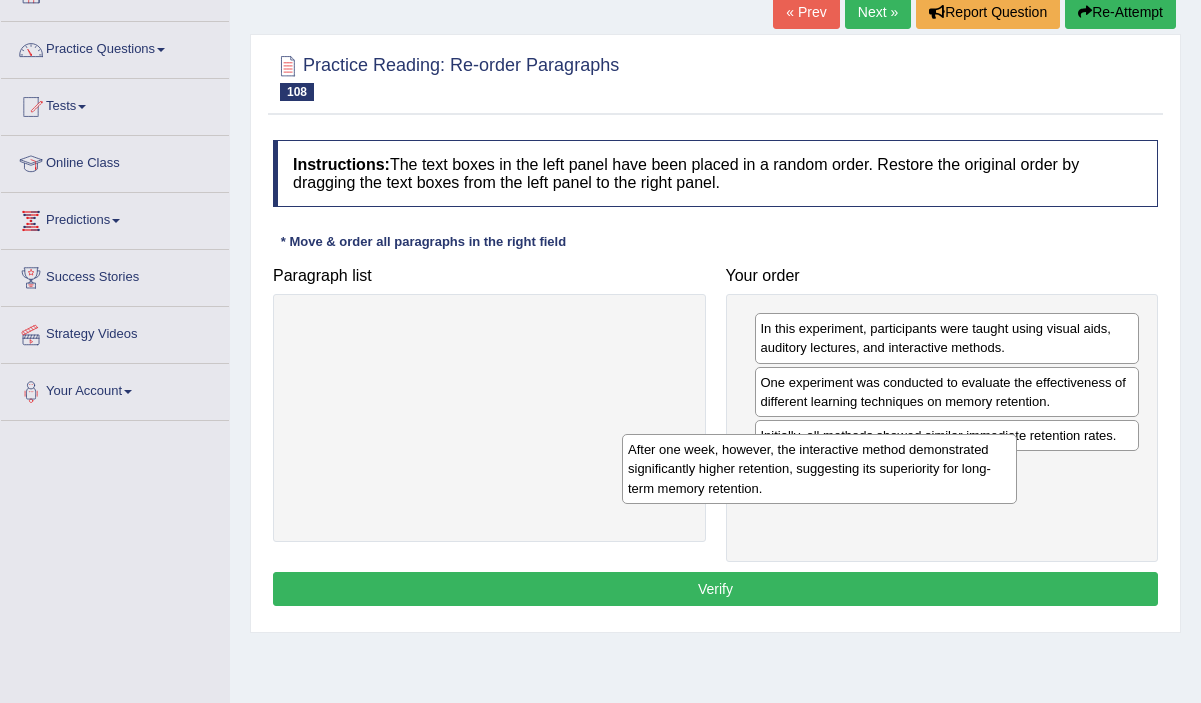 drag, startPoint x: 667, startPoint y: 363, endPoint x: 1000, endPoint y: 484, distance: 354.30212 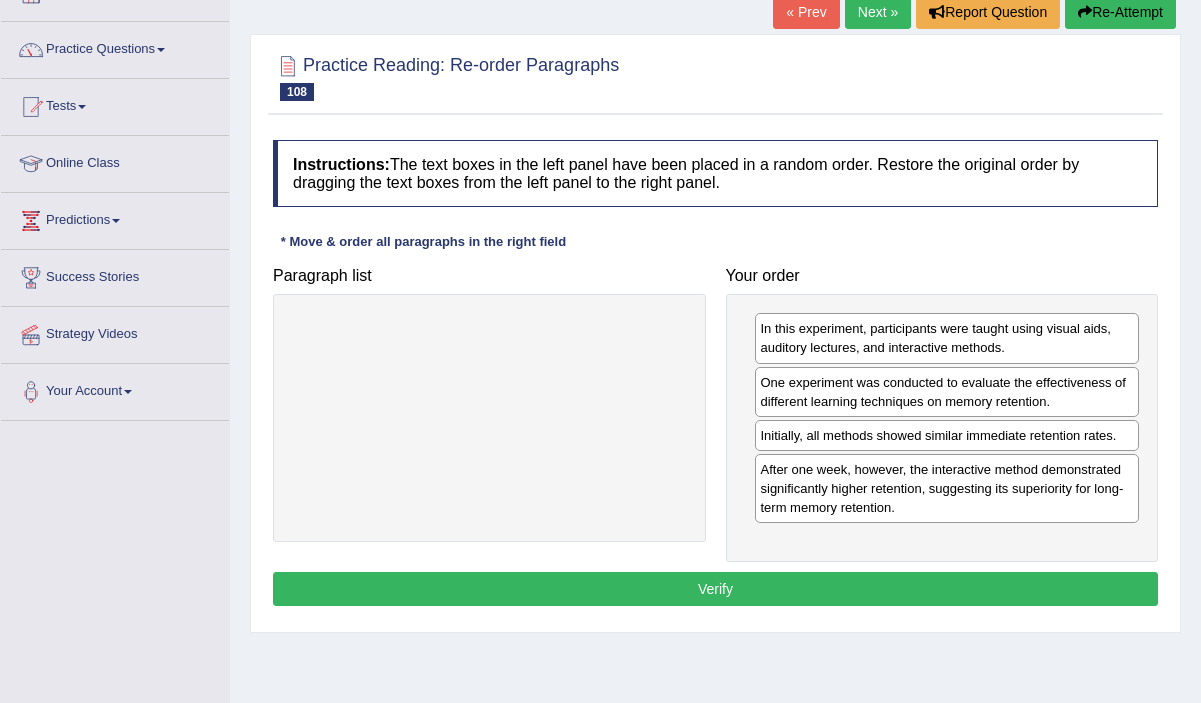 click on "Verify" at bounding box center (715, 589) 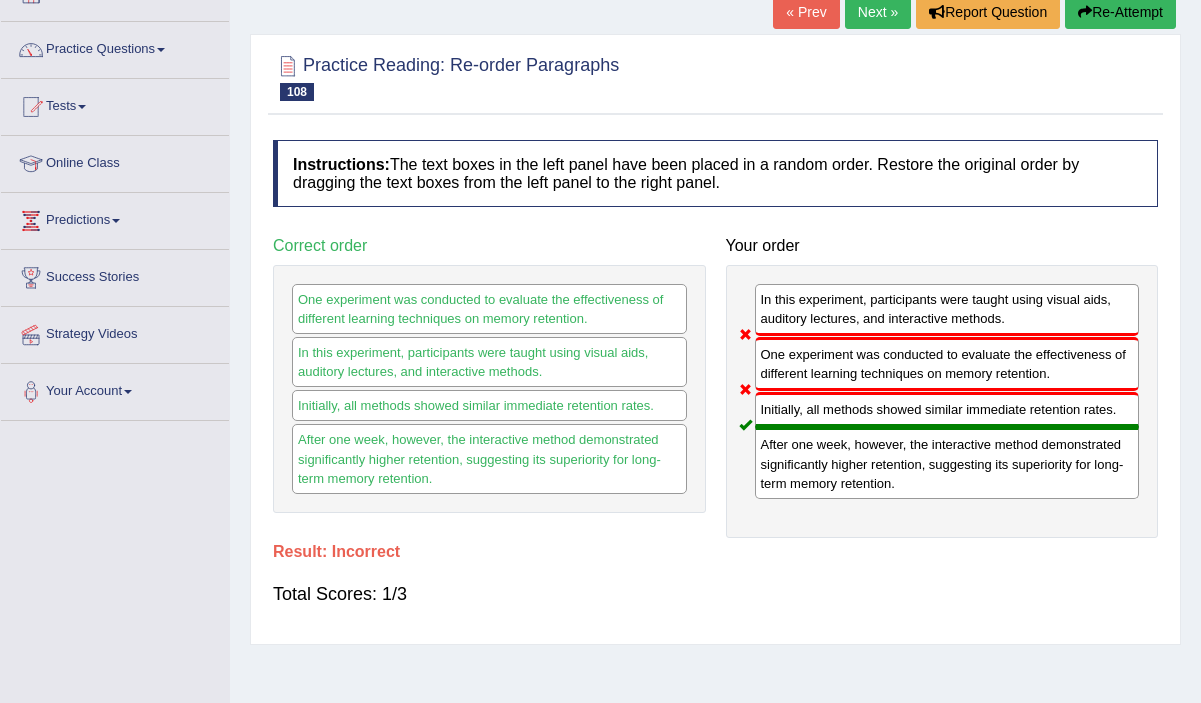 click on "Next »" at bounding box center (878, 12) 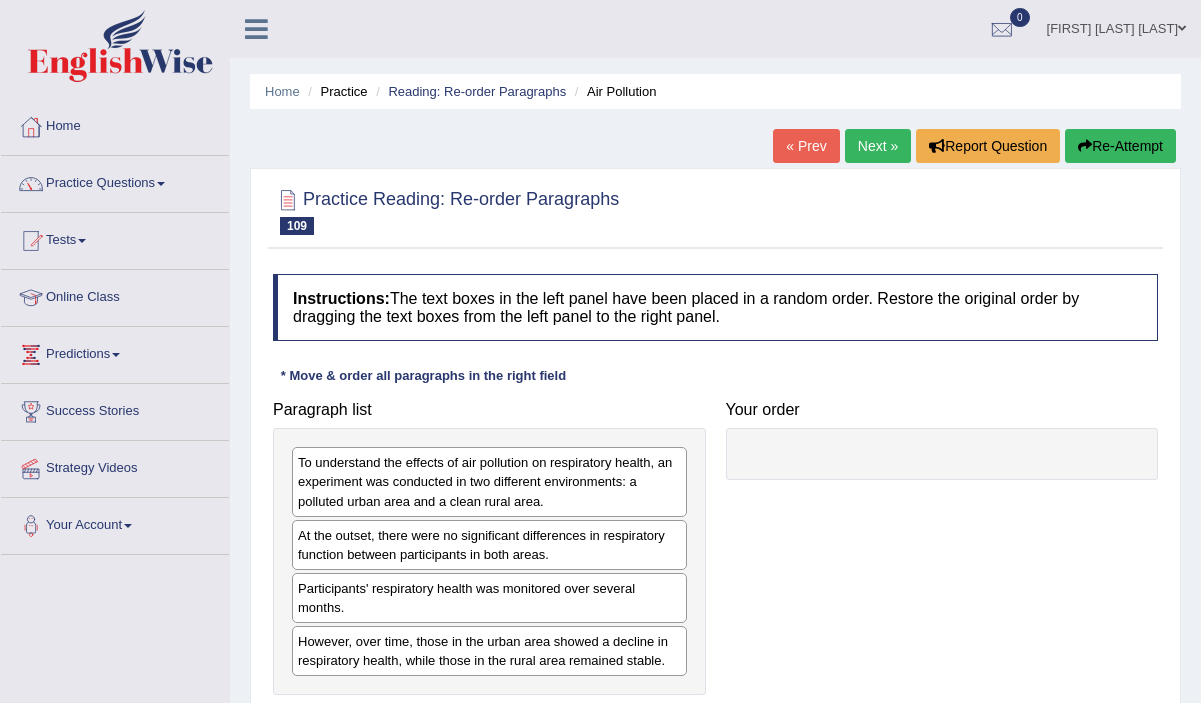 scroll, scrollTop: 0, scrollLeft: 0, axis: both 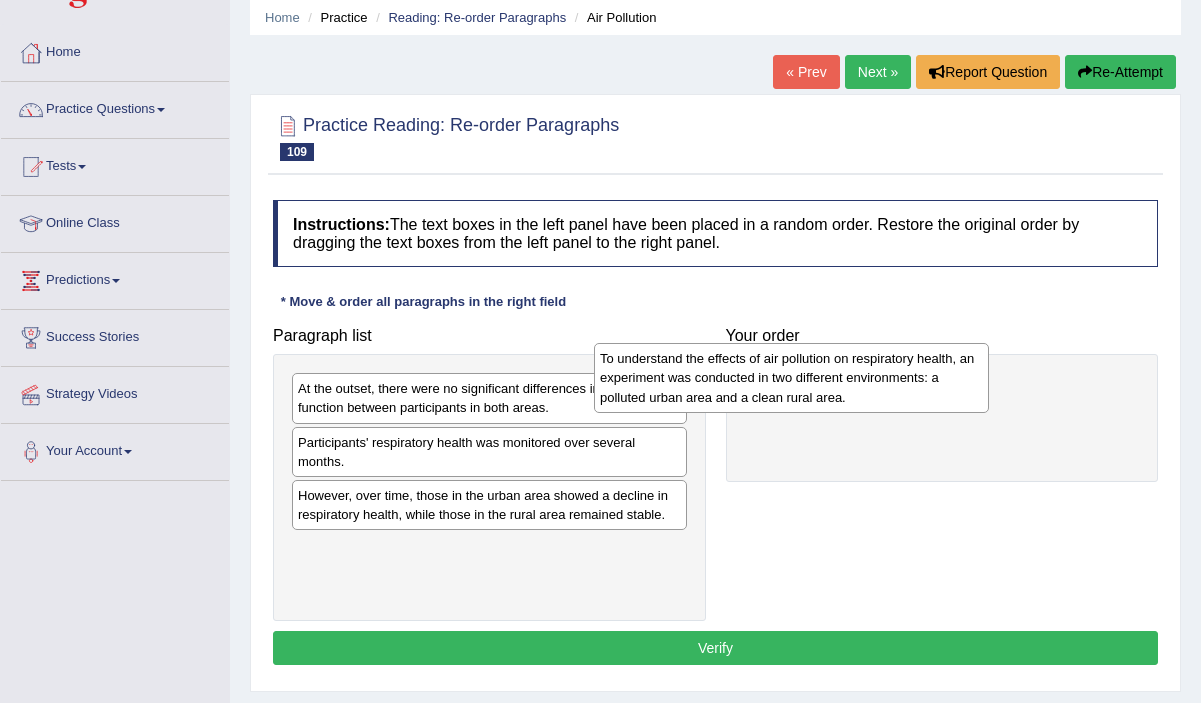 drag, startPoint x: 611, startPoint y: 405, endPoint x: 913, endPoint y: 375, distance: 303.48642 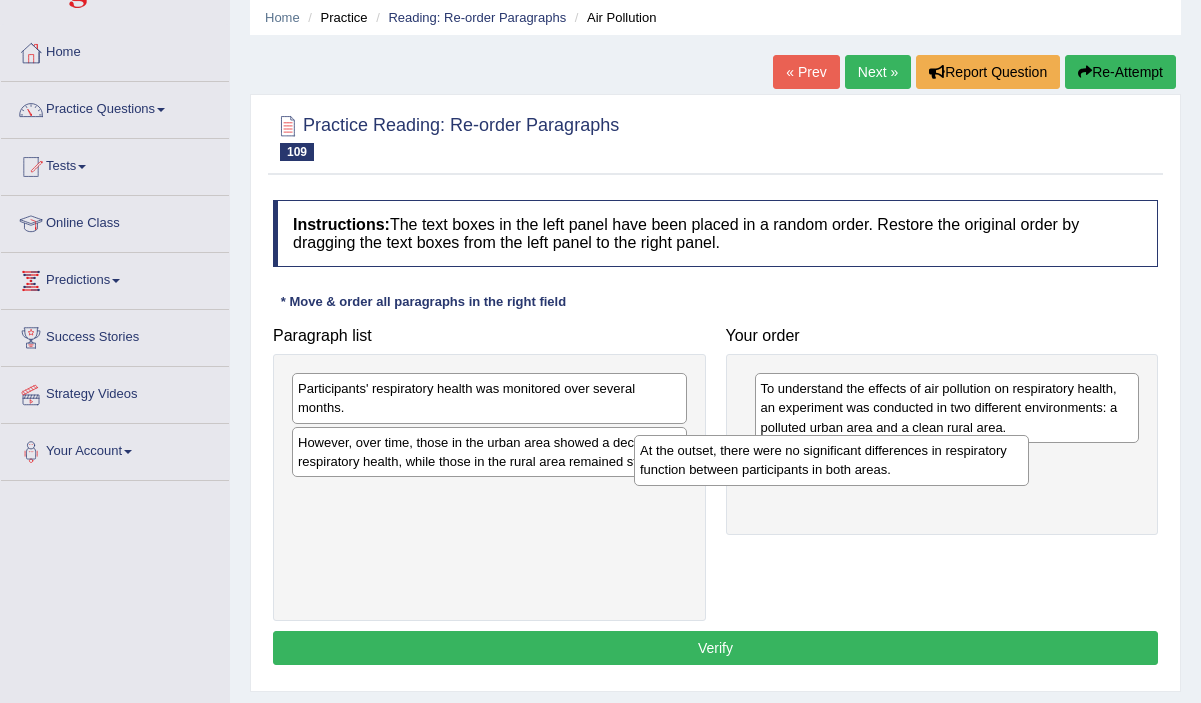 drag, startPoint x: 658, startPoint y: 391, endPoint x: 1000, endPoint y: 453, distance: 347.57446 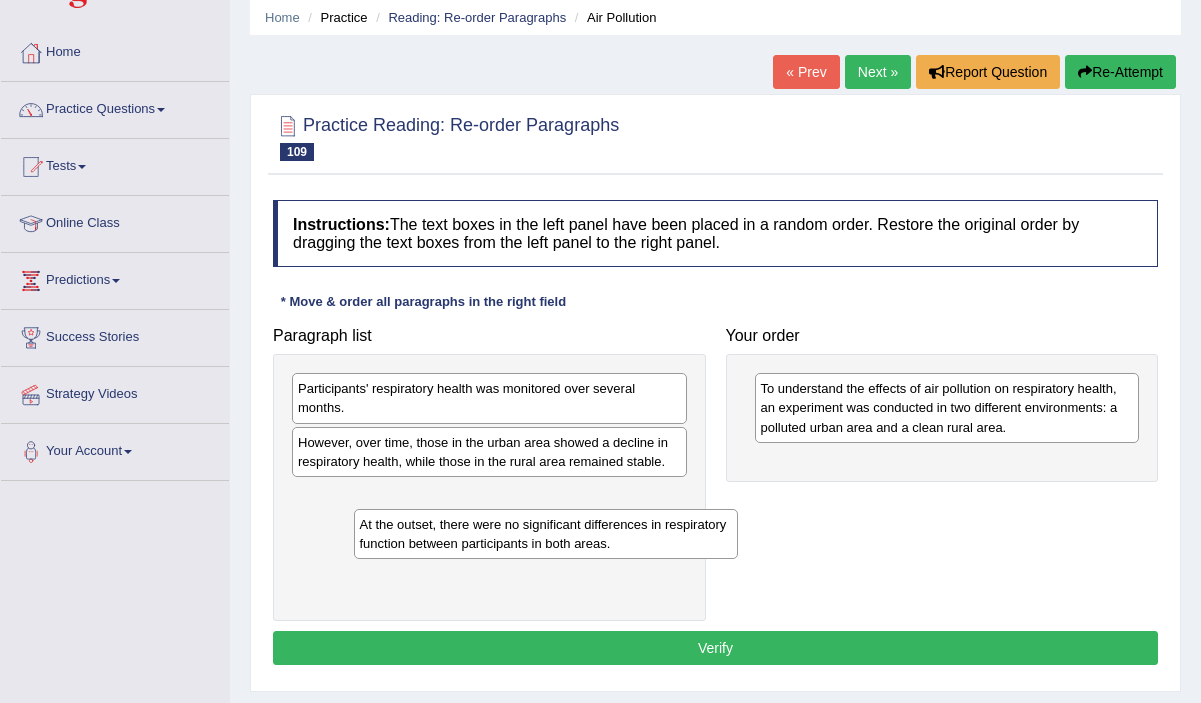 drag, startPoint x: 813, startPoint y: 474, endPoint x: 411, endPoint y: 537, distance: 406.90662 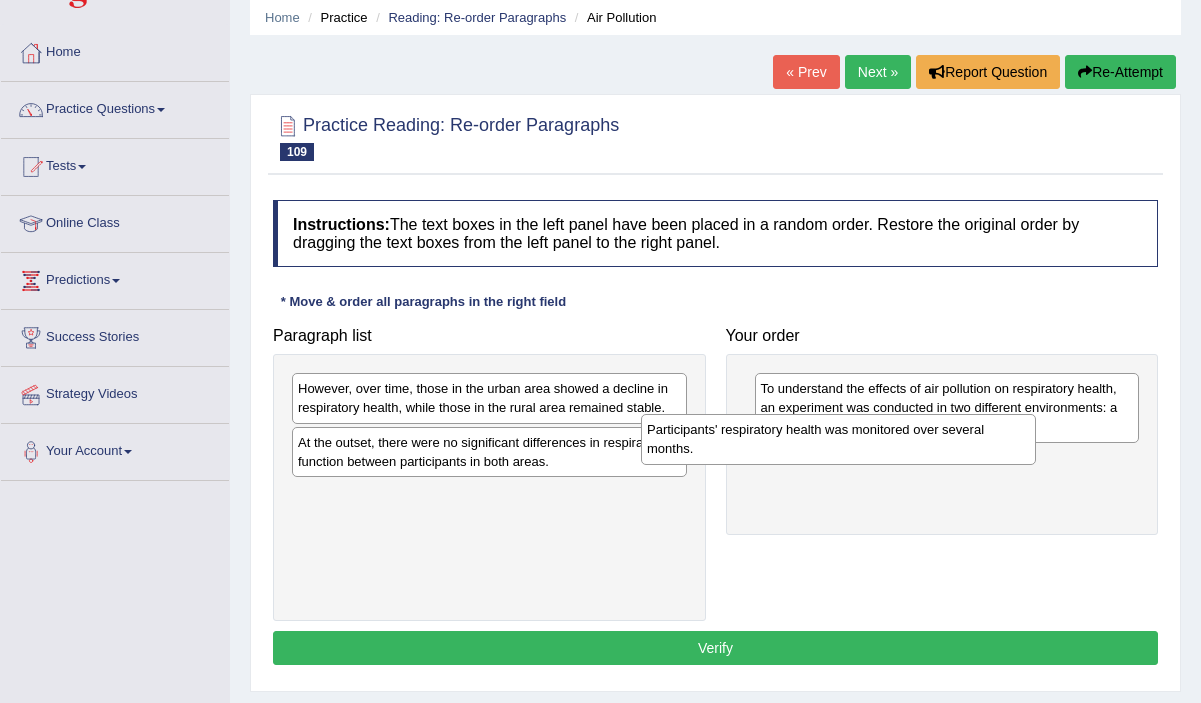 drag, startPoint x: 452, startPoint y: 405, endPoint x: 802, endPoint y: 443, distance: 352.05682 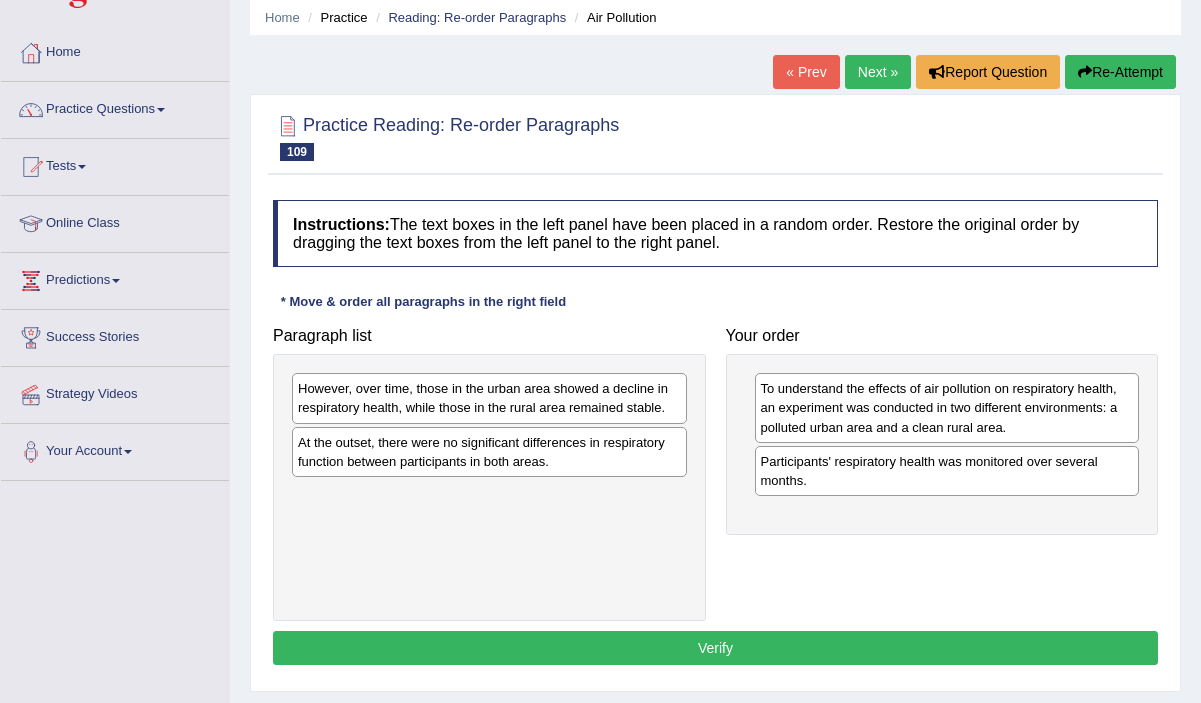 click on "However, over time, those in the urban area showed a decline in respiratory health, while those in the rural area
remained stable." at bounding box center [489, 398] 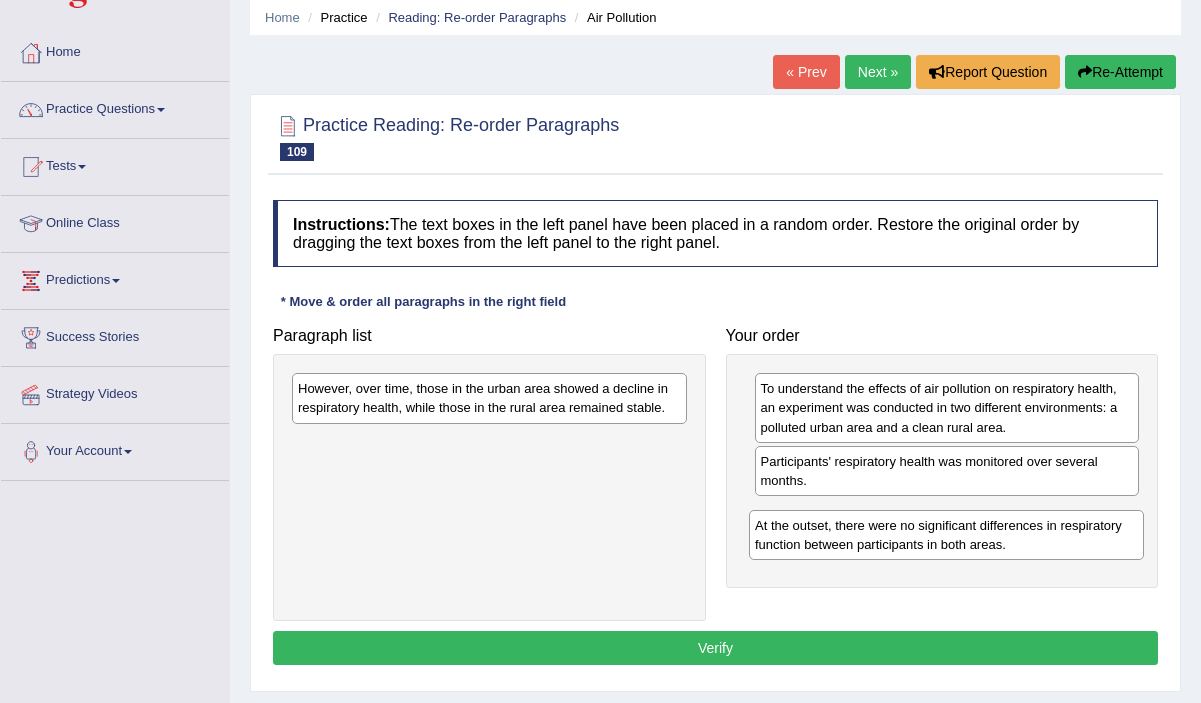 drag, startPoint x: 510, startPoint y: 444, endPoint x: 975, endPoint y: 526, distance: 472.17474 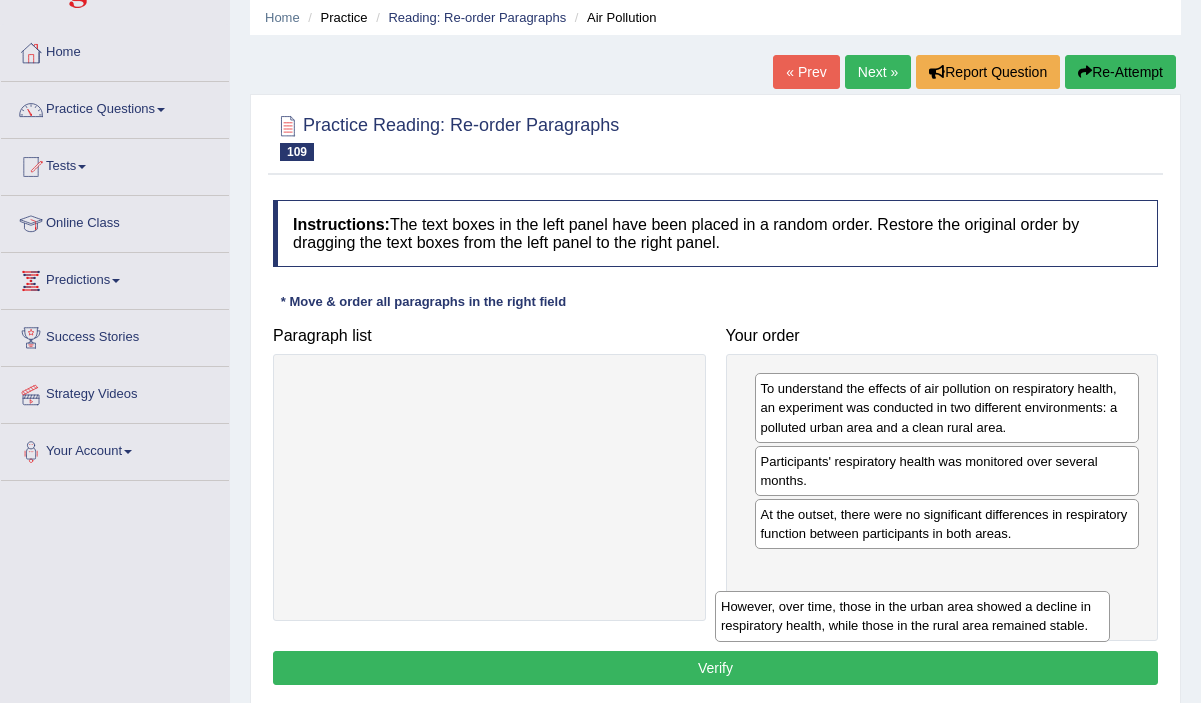 drag, startPoint x: 638, startPoint y: 408, endPoint x: 1060, endPoint y: 626, distance: 474.98212 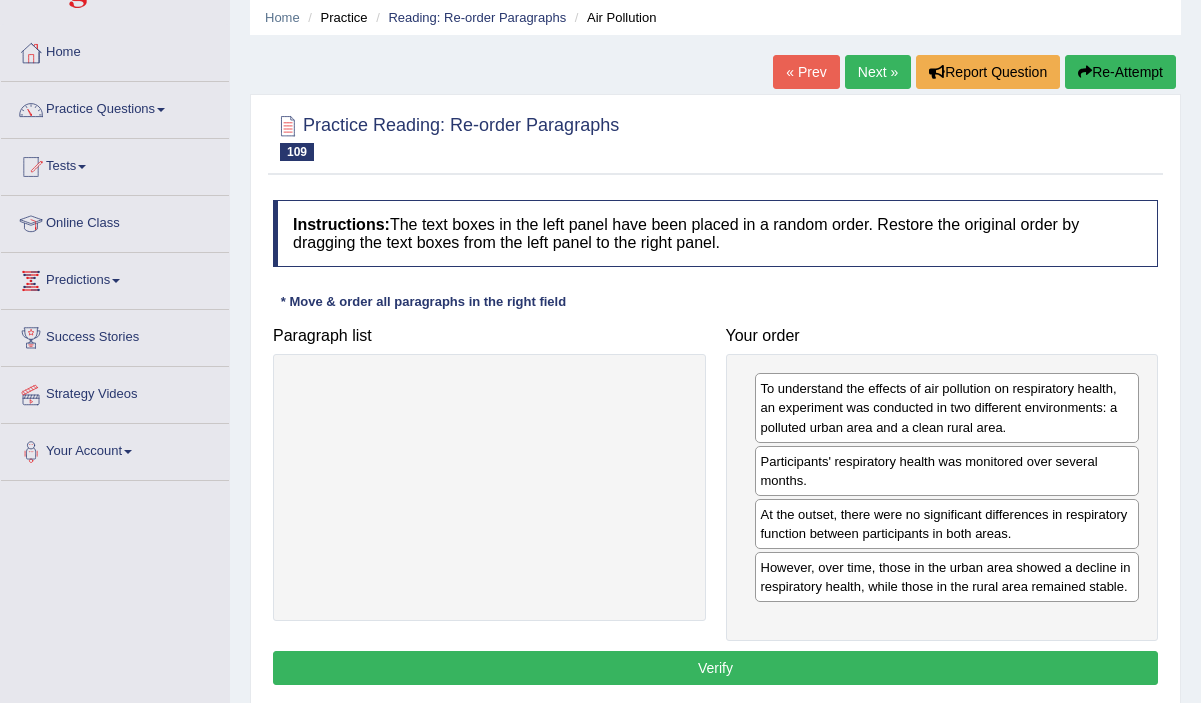 click on "Verify" at bounding box center (715, 668) 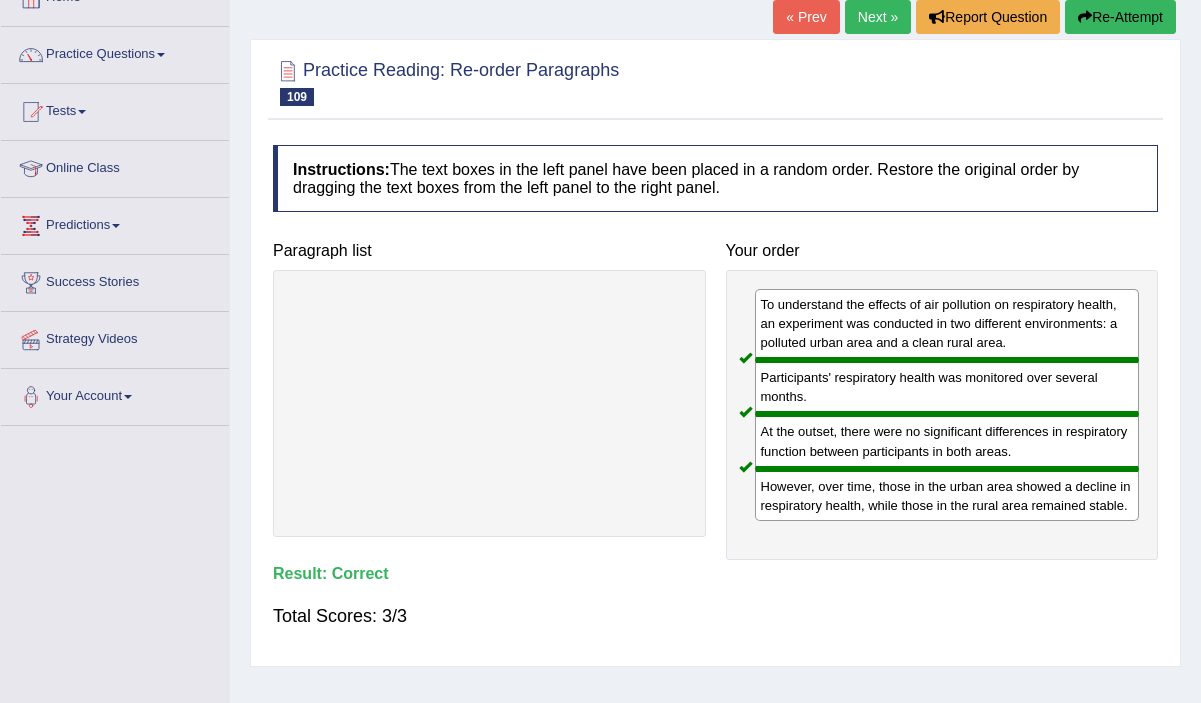 scroll, scrollTop: 126, scrollLeft: 0, axis: vertical 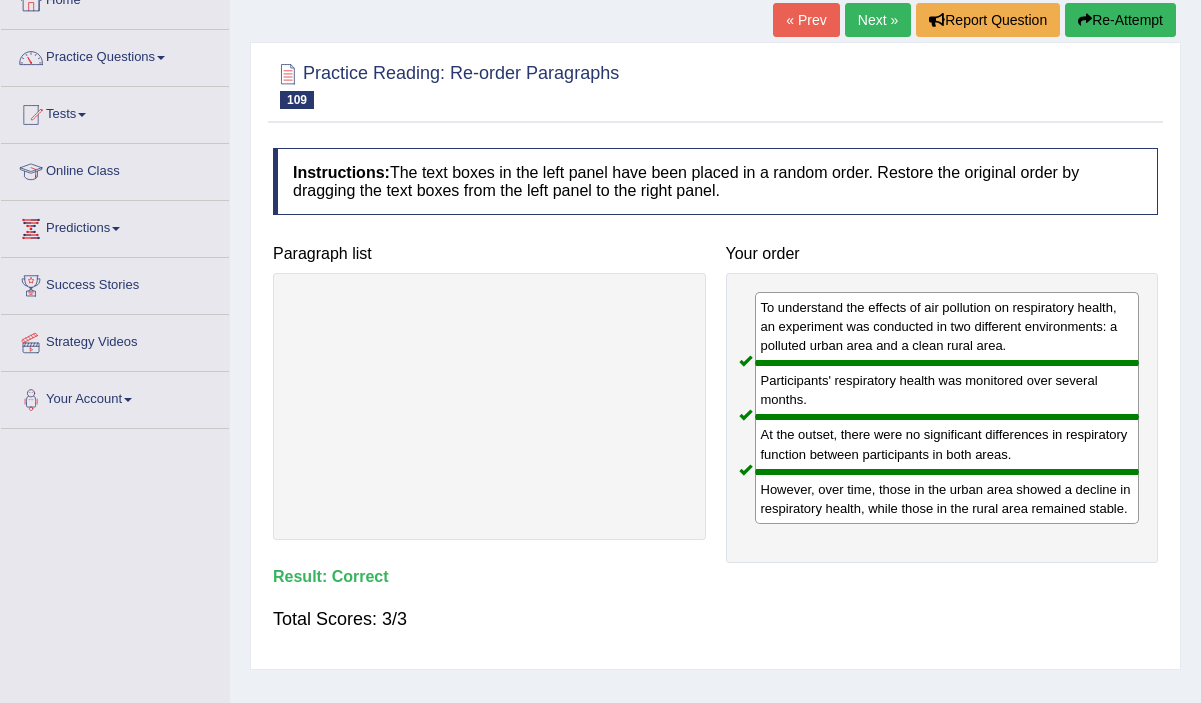 click on "Next »" at bounding box center (878, 20) 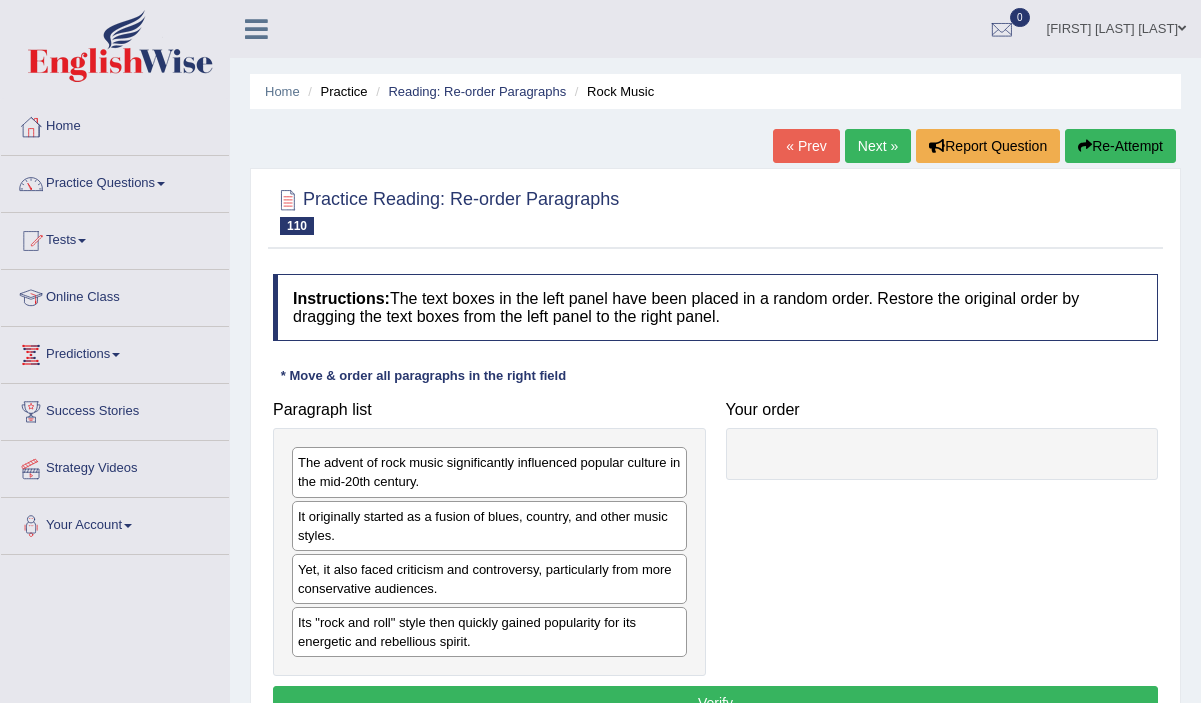 scroll, scrollTop: 0, scrollLeft: 0, axis: both 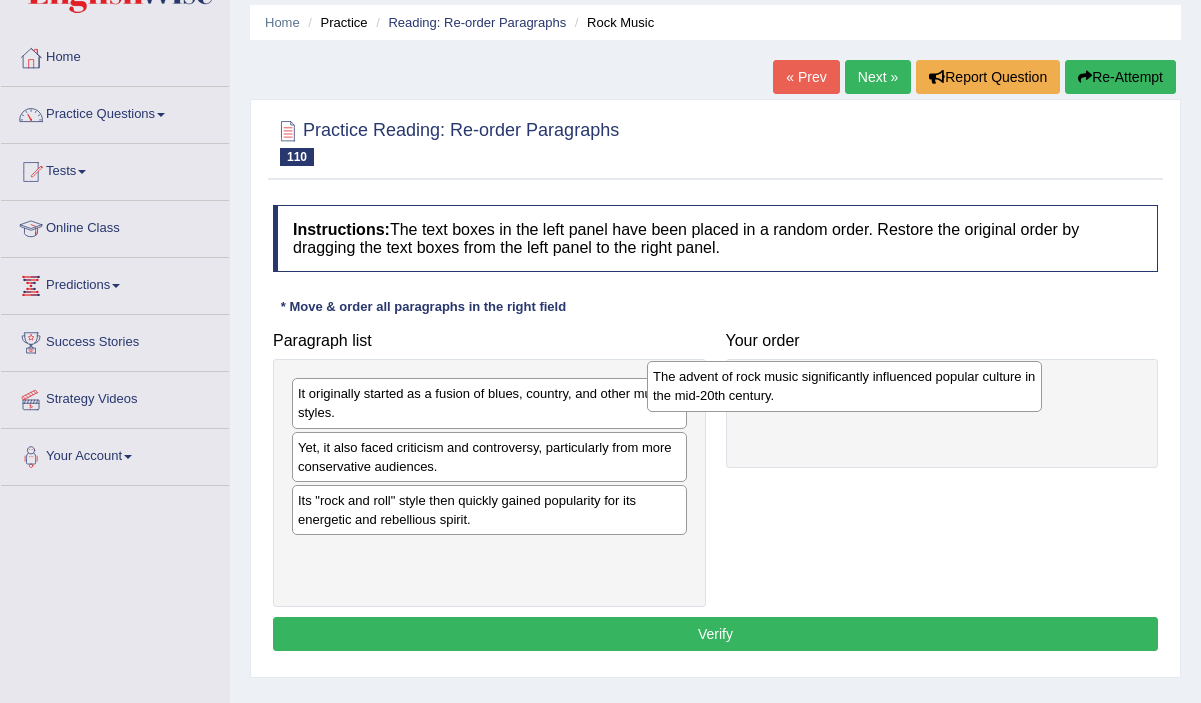 drag, startPoint x: 399, startPoint y: 413, endPoint x: 752, endPoint y: 385, distance: 354.10873 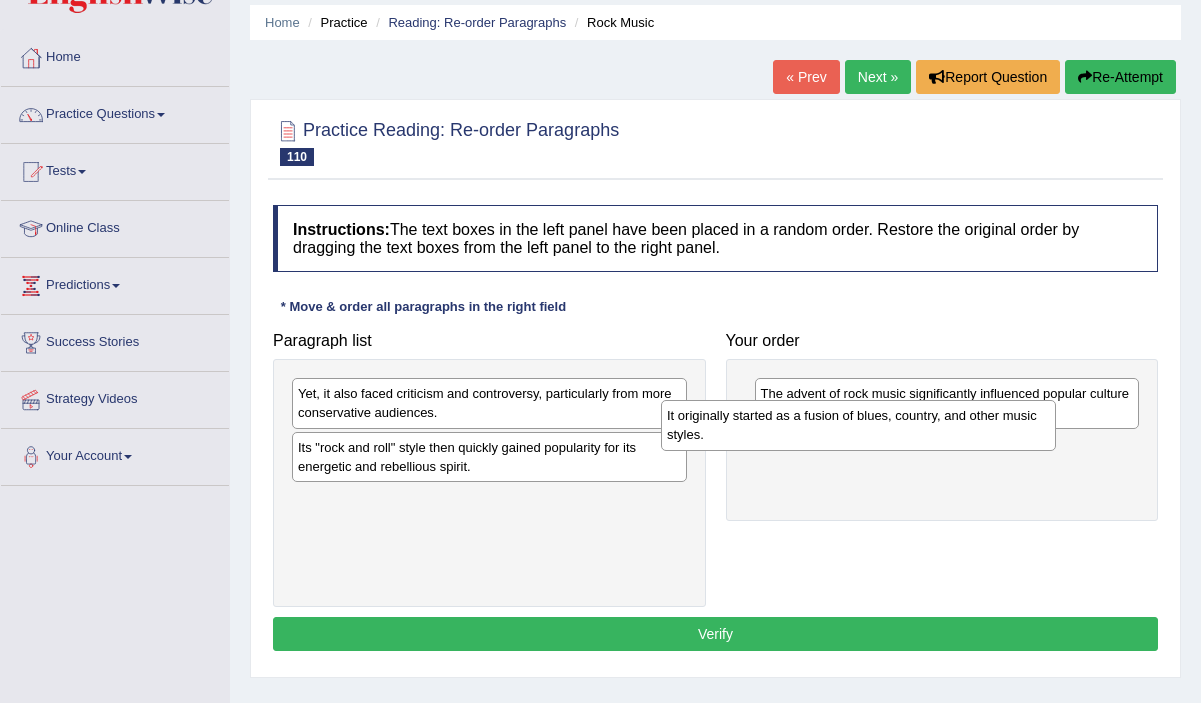 drag, startPoint x: 501, startPoint y: 419, endPoint x: 871, endPoint y: 441, distance: 370.65347 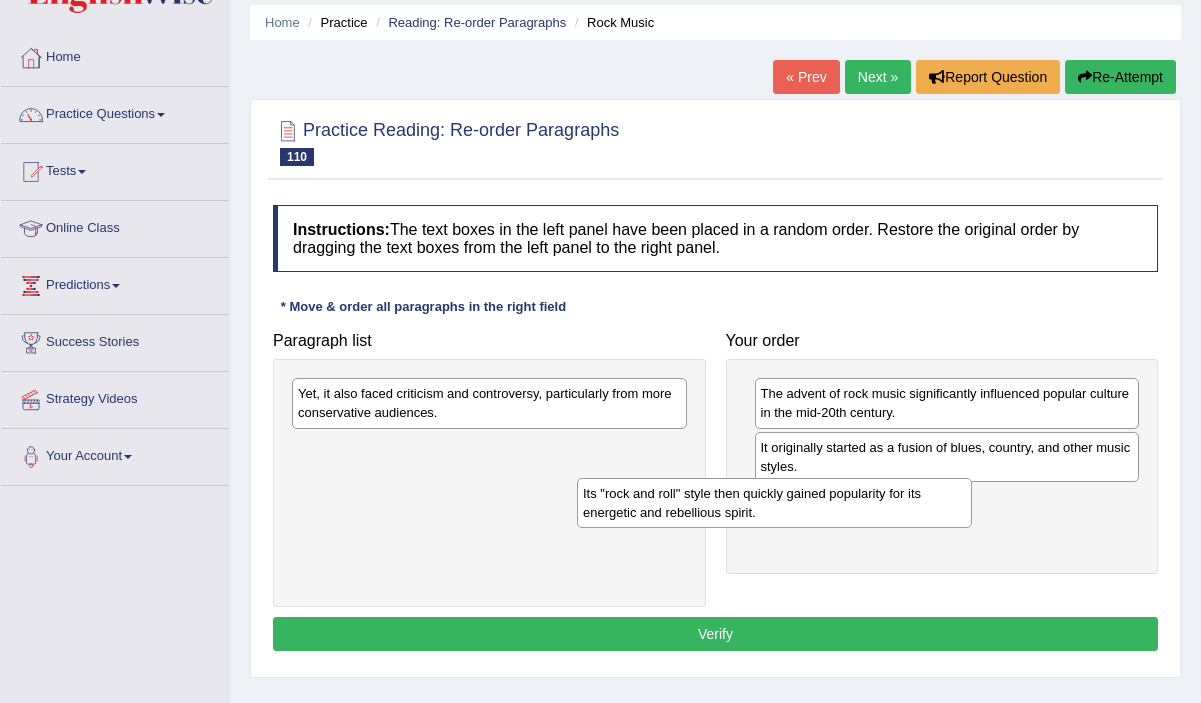 drag, startPoint x: 662, startPoint y: 451, endPoint x: 948, endPoint y: 493, distance: 289.06747 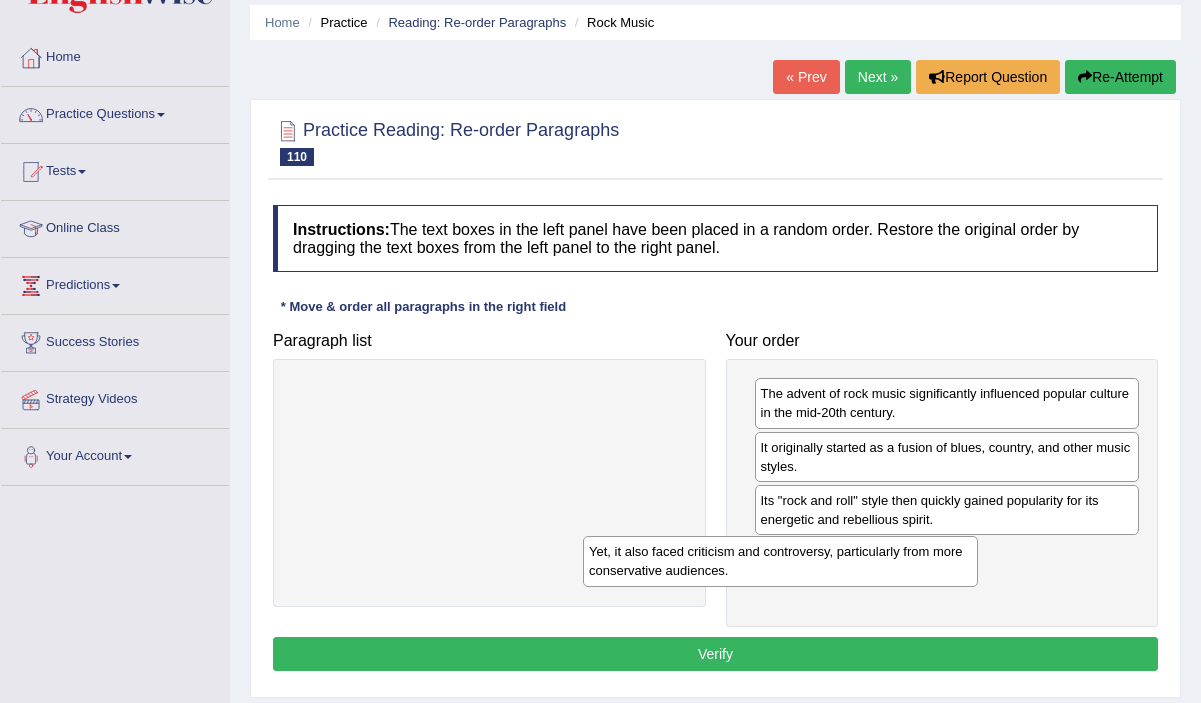 drag, startPoint x: 635, startPoint y: 411, endPoint x: 916, endPoint y: 566, distance: 320.9143 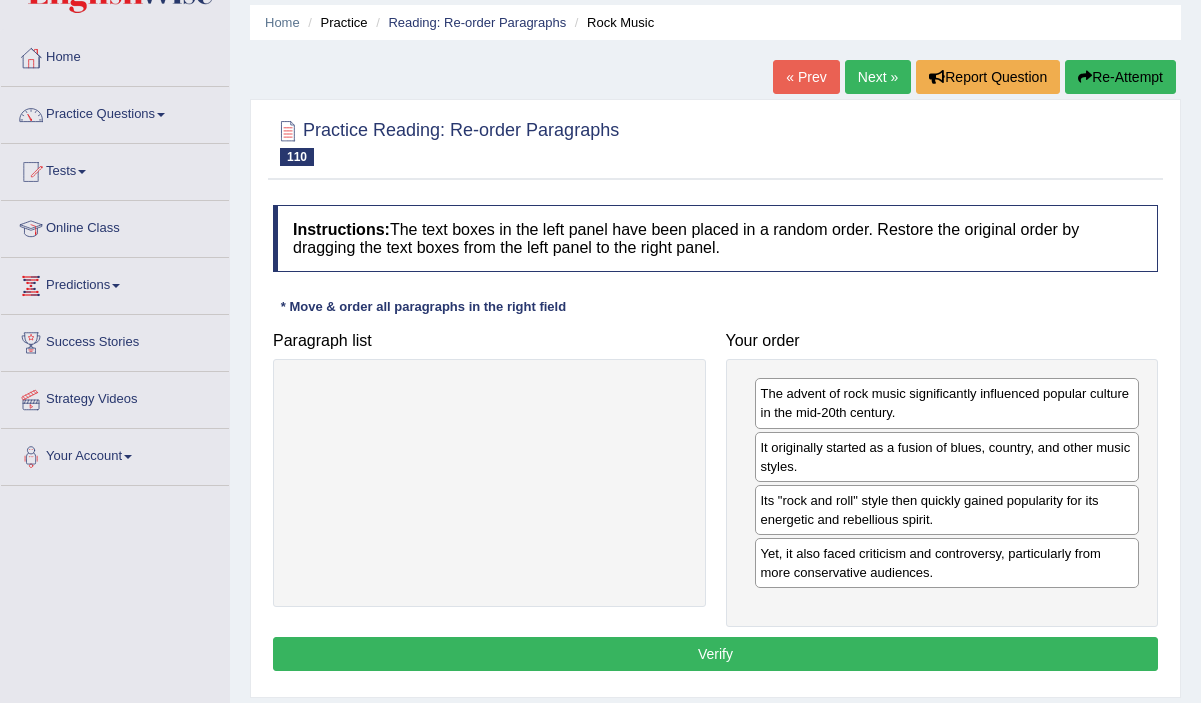 click on "Verify" at bounding box center (715, 654) 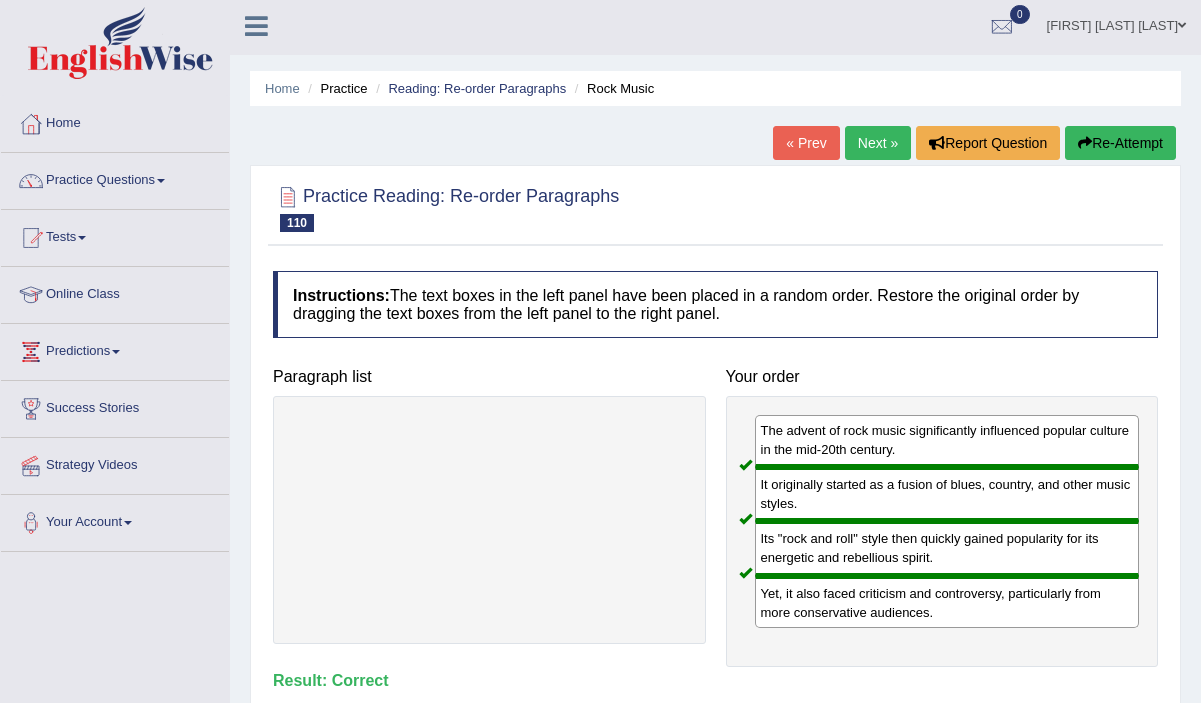 scroll, scrollTop: 0, scrollLeft: 0, axis: both 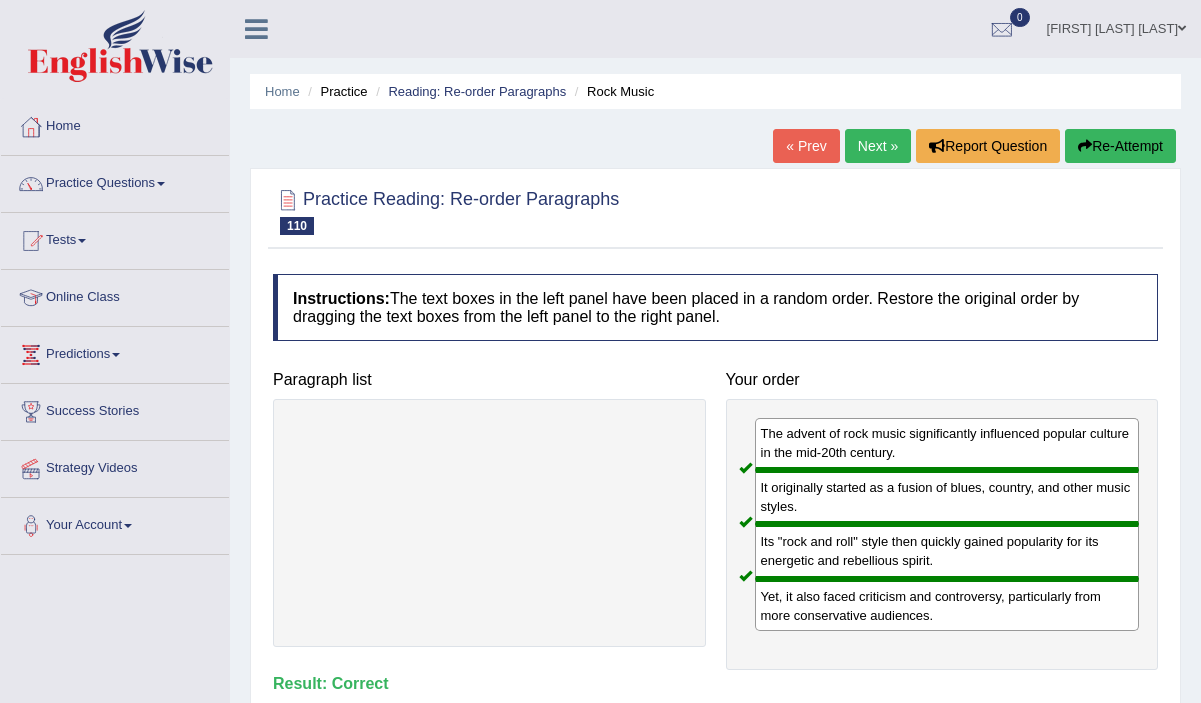 click on "Next »" at bounding box center (878, 146) 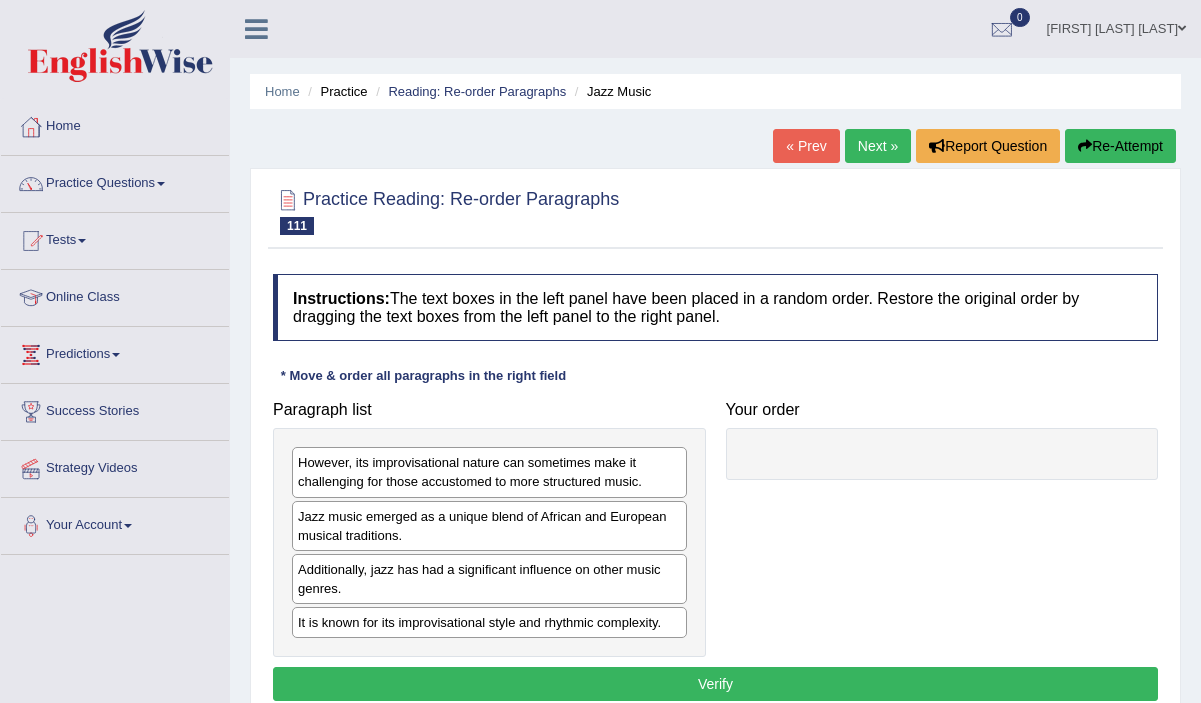 scroll, scrollTop: 0, scrollLeft: 0, axis: both 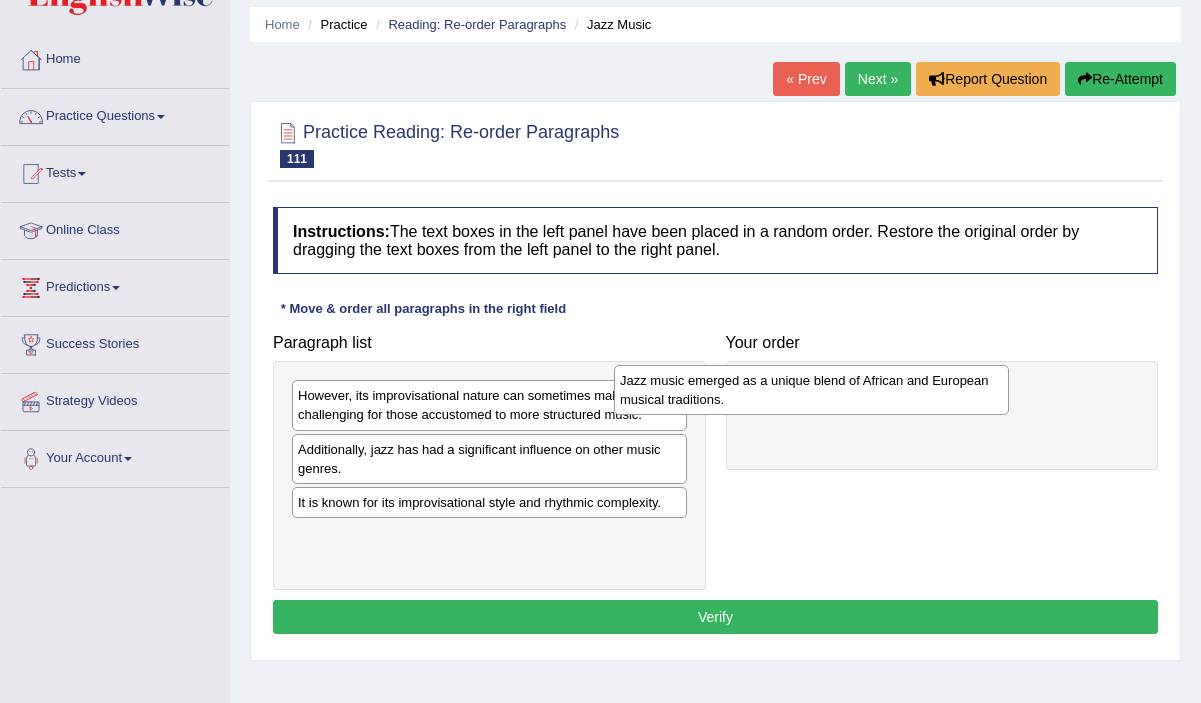 drag, startPoint x: 574, startPoint y: 465, endPoint x: 894, endPoint y: 391, distance: 328.44482 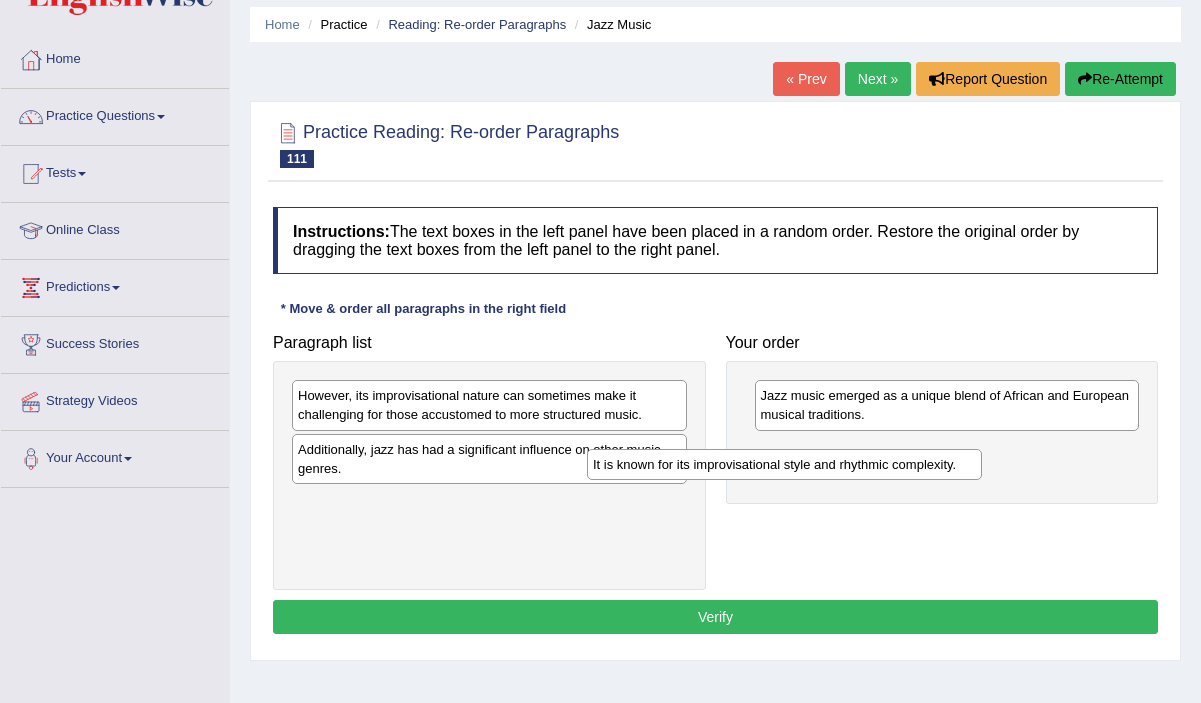 drag, startPoint x: 604, startPoint y: 513, endPoint x: 924, endPoint y: 466, distance: 323.43314 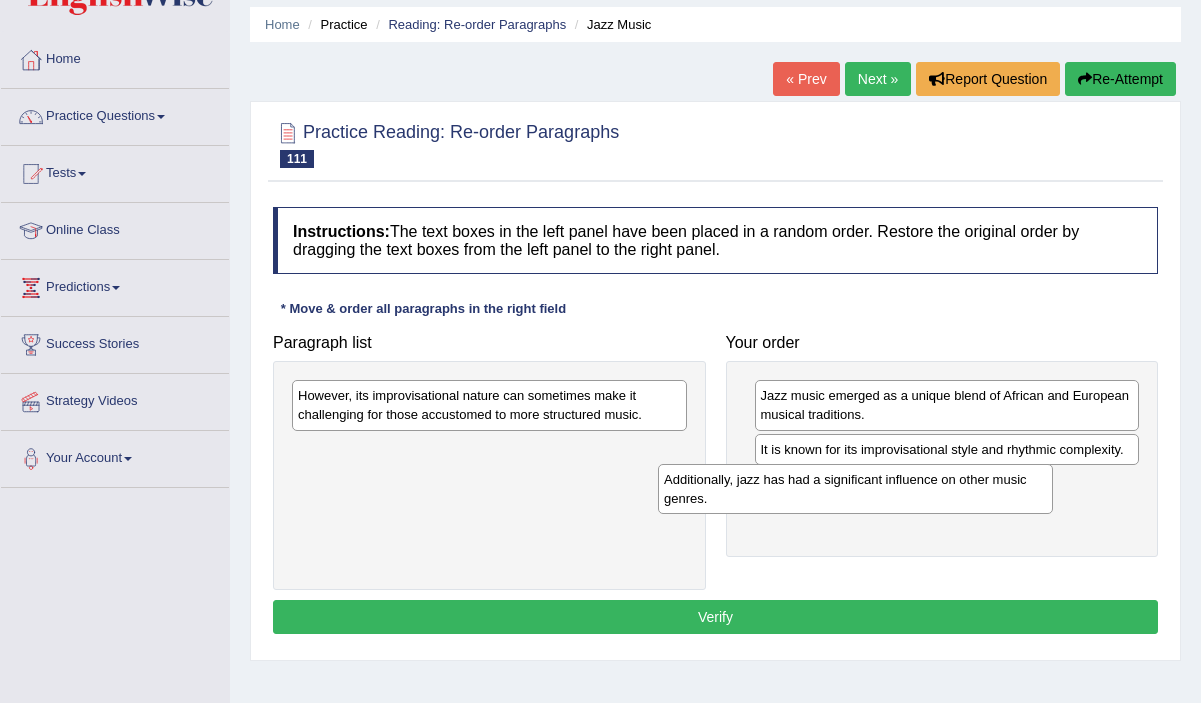 drag, startPoint x: 626, startPoint y: 471, endPoint x: 998, endPoint y: 498, distance: 372.97855 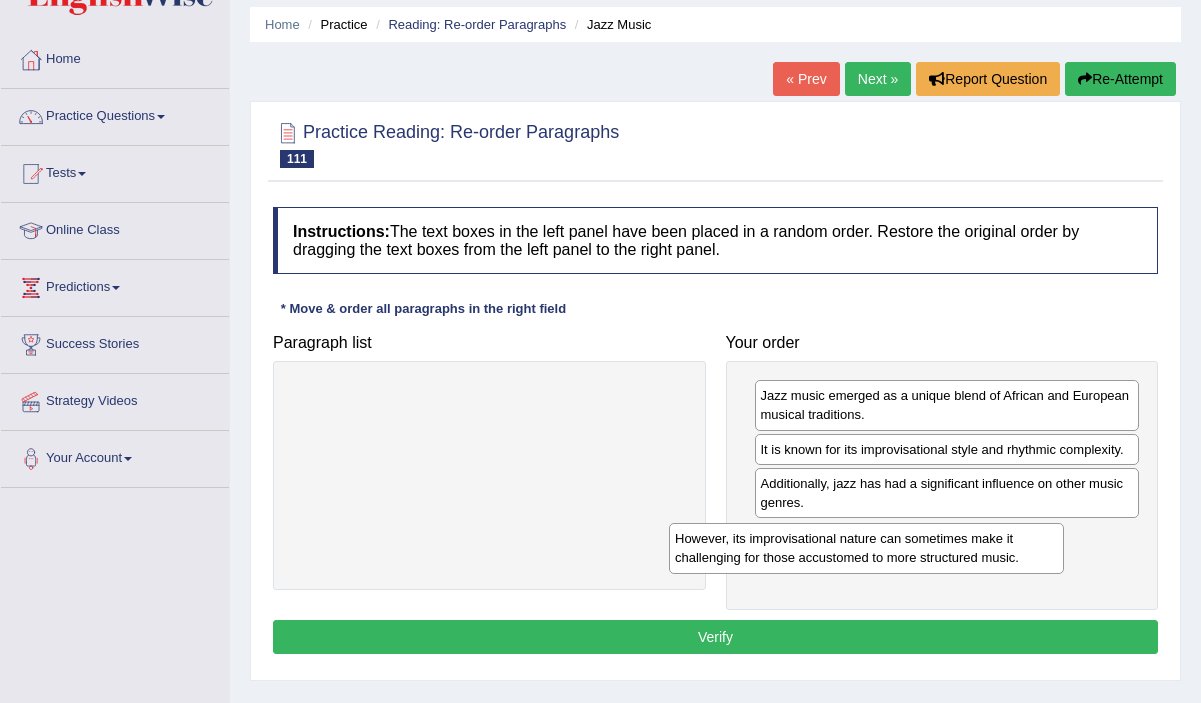 drag, startPoint x: 624, startPoint y: 410, endPoint x: 1002, endPoint y: 550, distance: 403.09305 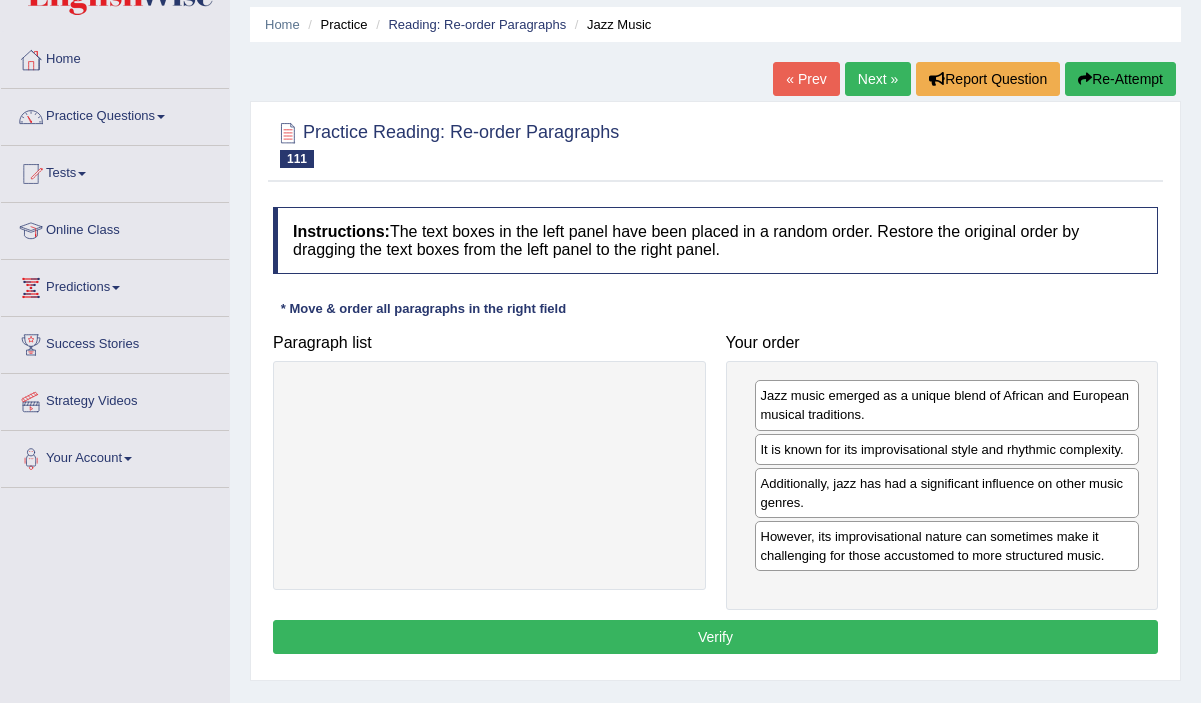 click on "Verify" at bounding box center (715, 637) 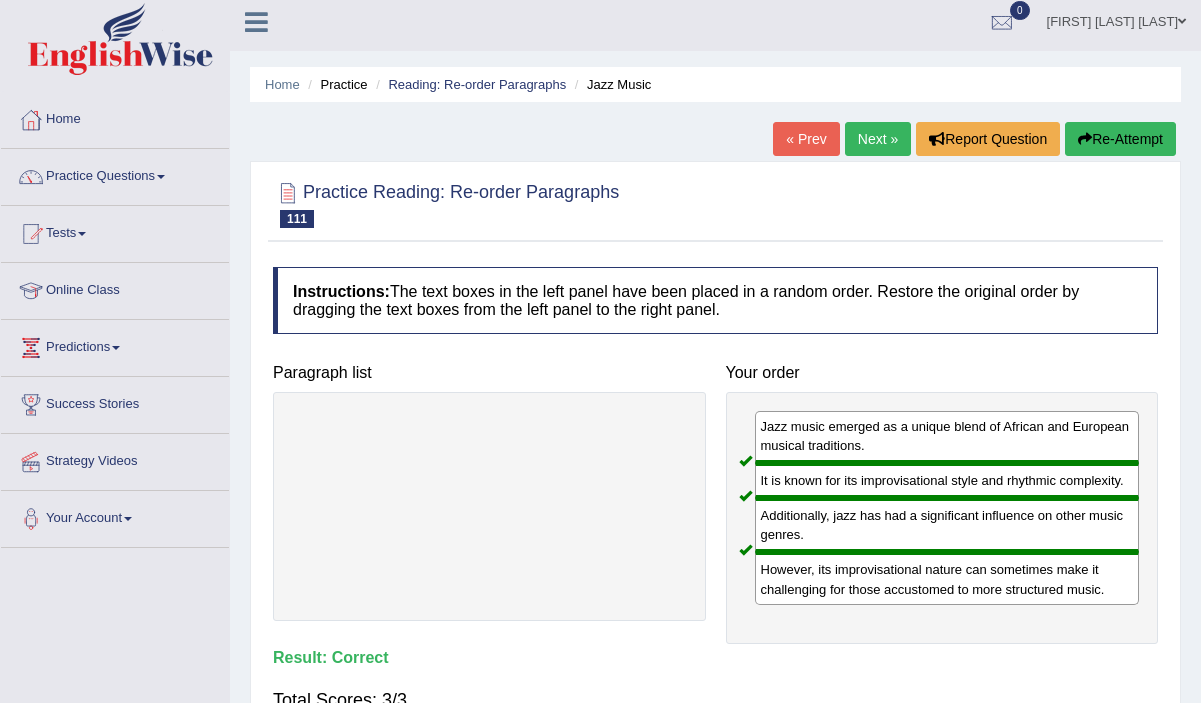 scroll, scrollTop: 0, scrollLeft: 0, axis: both 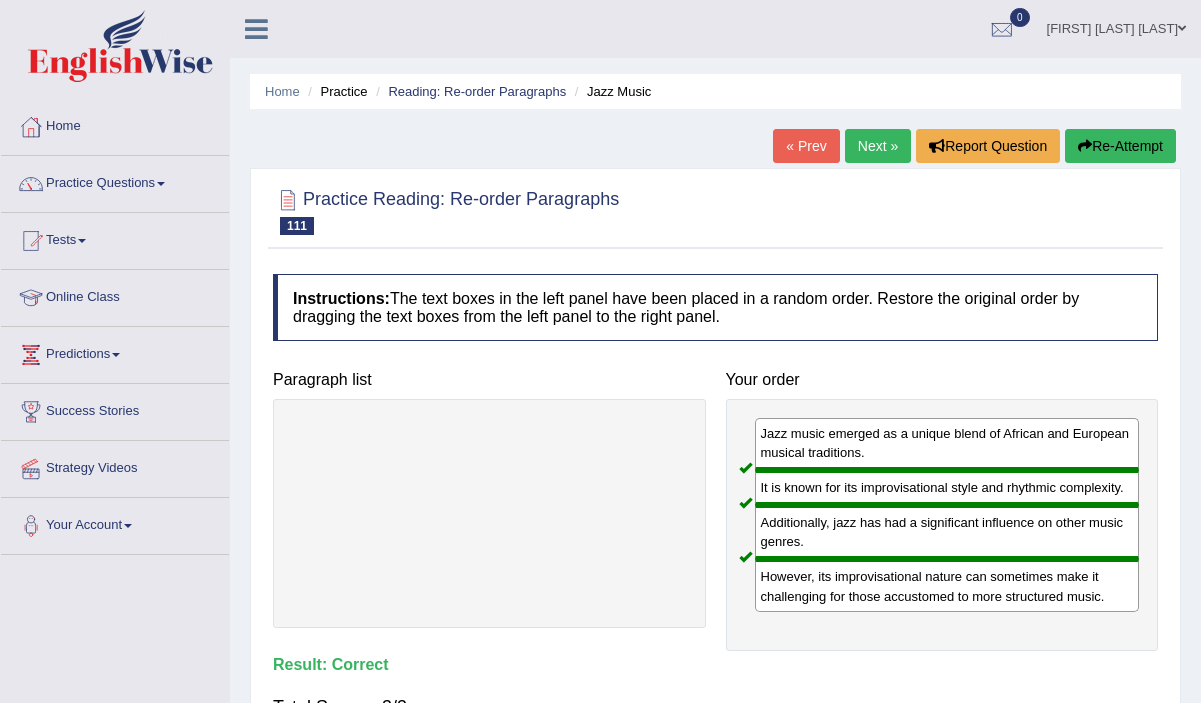 click on "Next »" at bounding box center [878, 146] 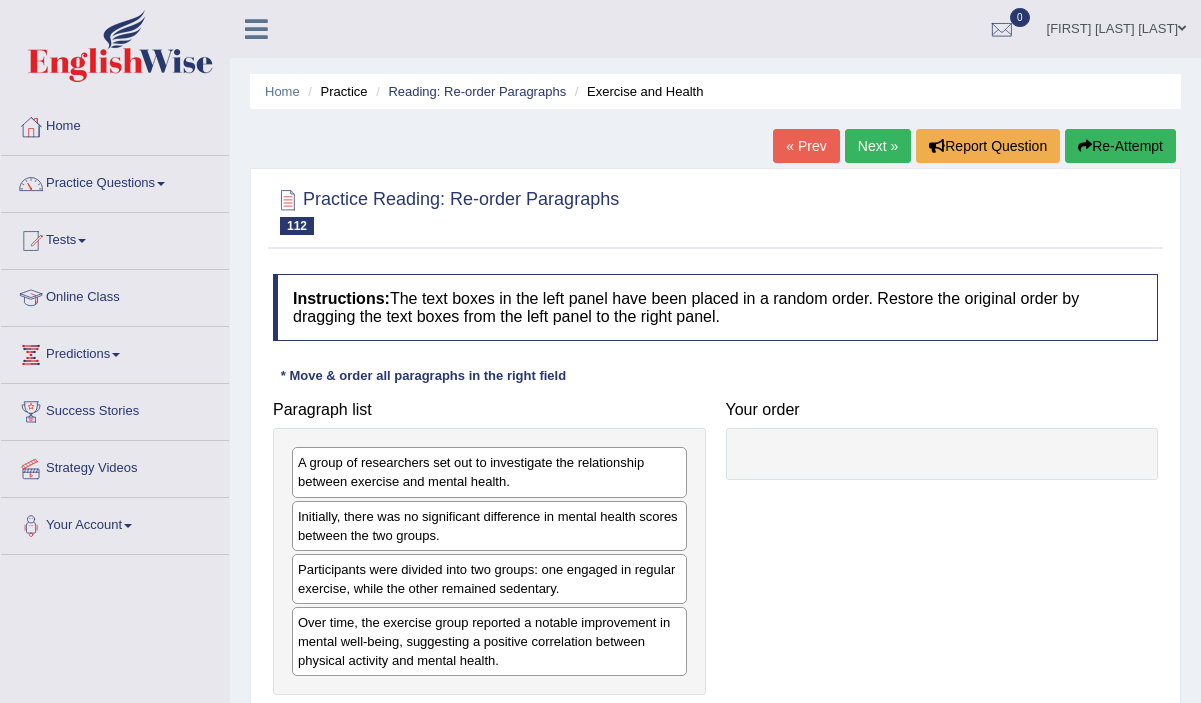 scroll, scrollTop: 0, scrollLeft: 0, axis: both 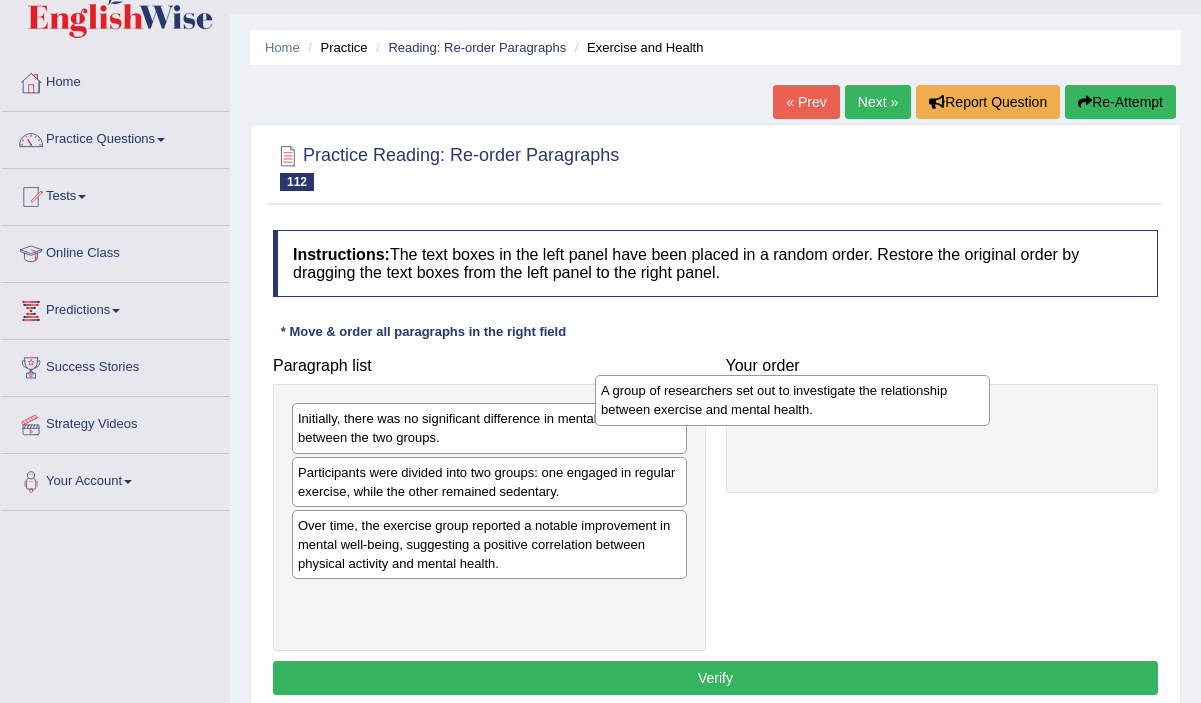 drag, startPoint x: 528, startPoint y: 444, endPoint x: 844, endPoint y: 412, distance: 317.61612 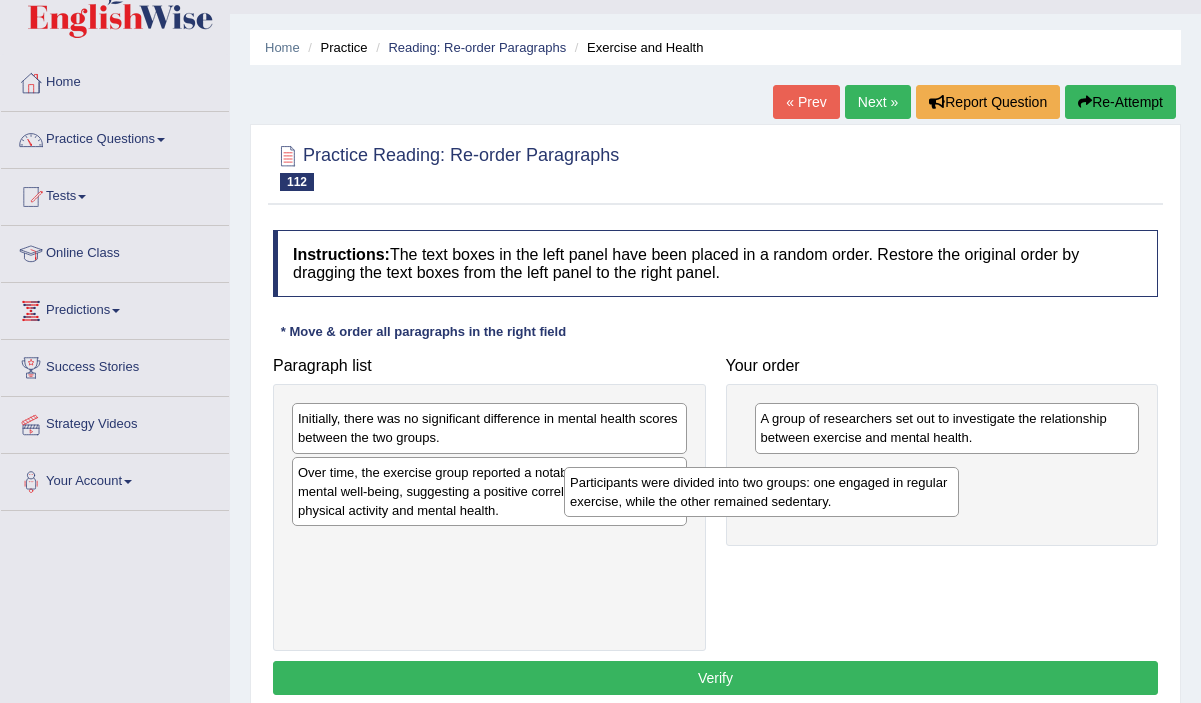 drag, startPoint x: 568, startPoint y: 497, endPoint x: 866, endPoint y: 502, distance: 298.04193 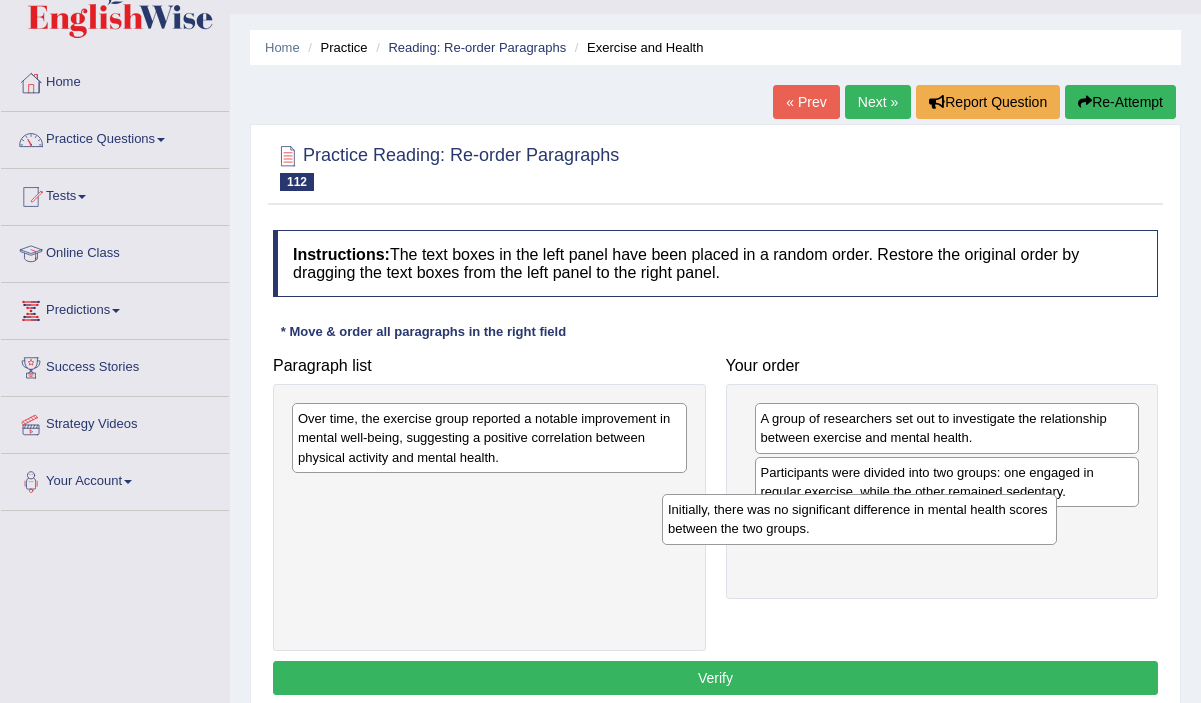 drag, startPoint x: 642, startPoint y: 441, endPoint x: 1012, endPoint y: 530, distance: 380.55356 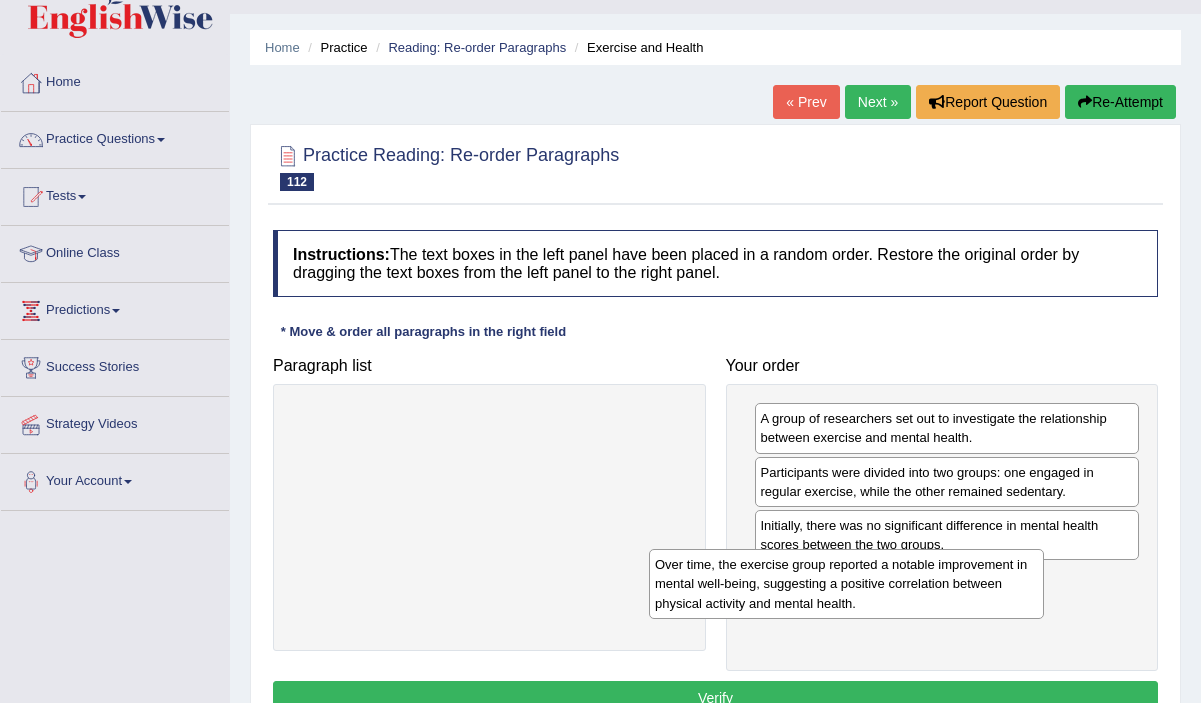 drag, startPoint x: 459, startPoint y: 451, endPoint x: 805, endPoint y: 569, distance: 365.56805 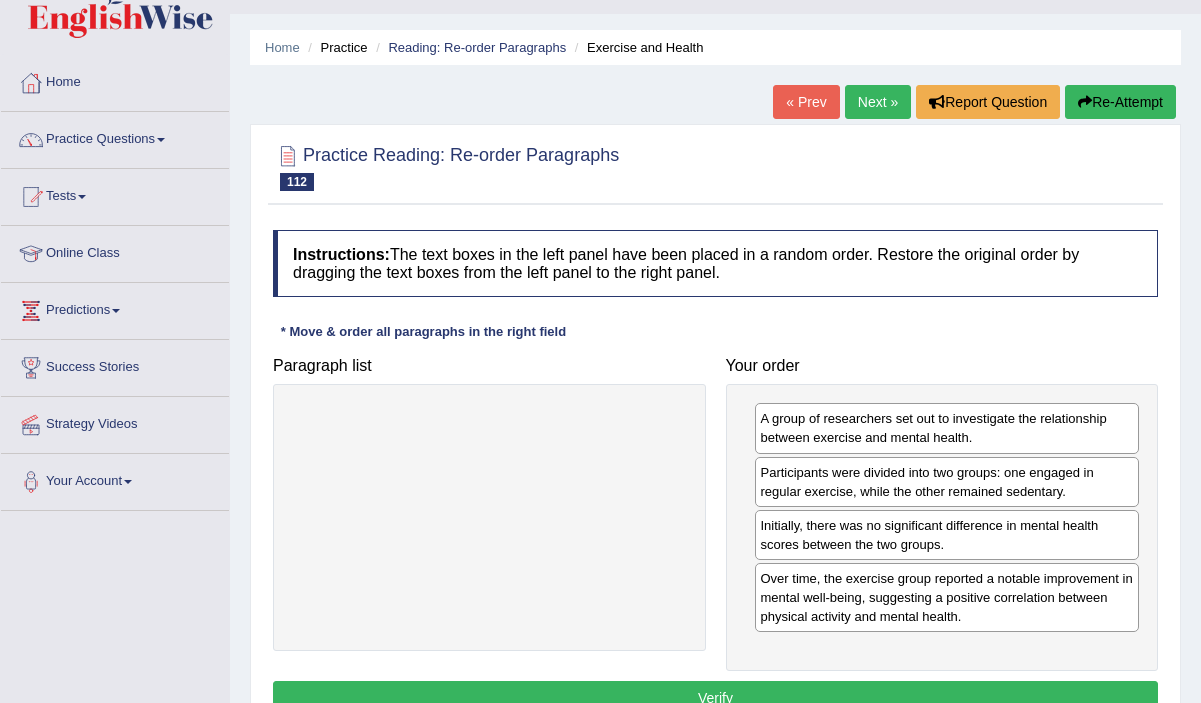 click on "Verify" at bounding box center (715, 698) 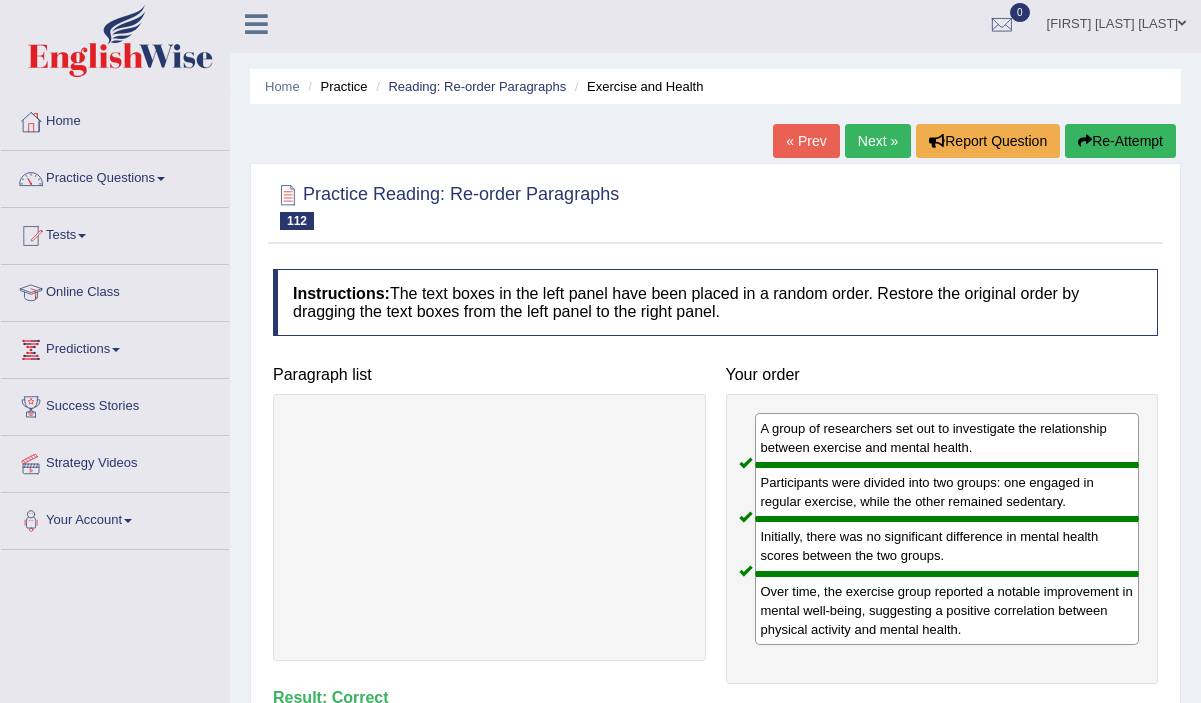 scroll, scrollTop: 0, scrollLeft: 0, axis: both 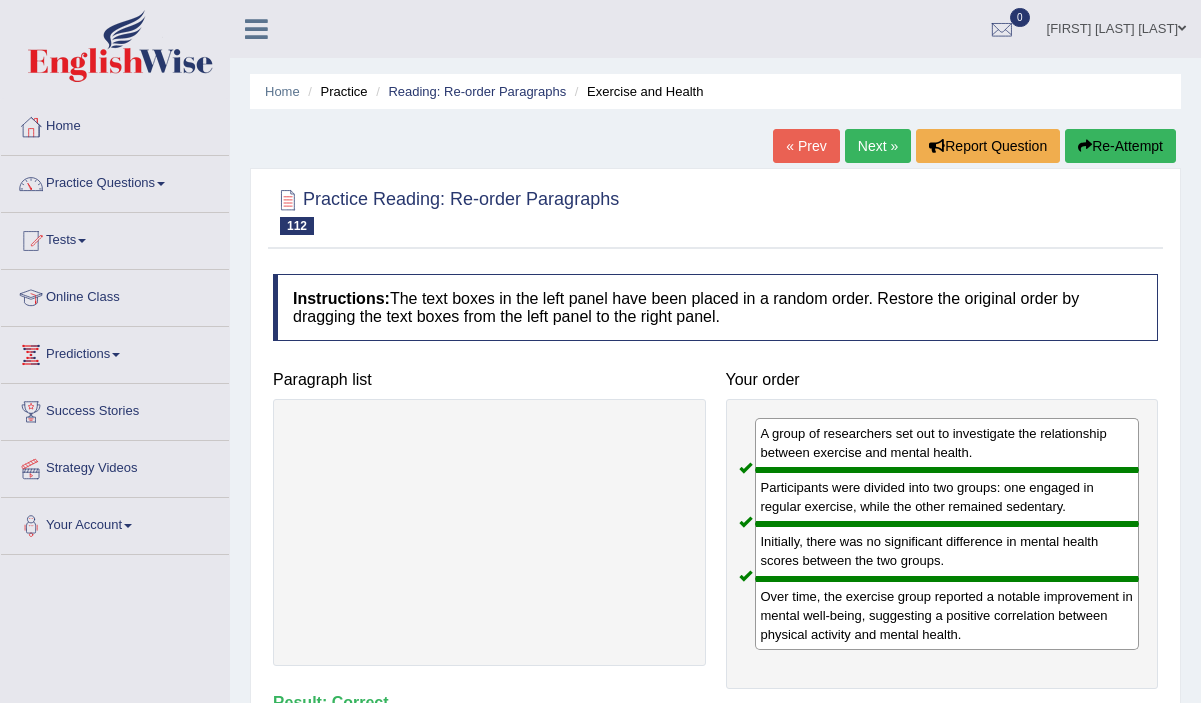 click on "Next »" at bounding box center (878, 146) 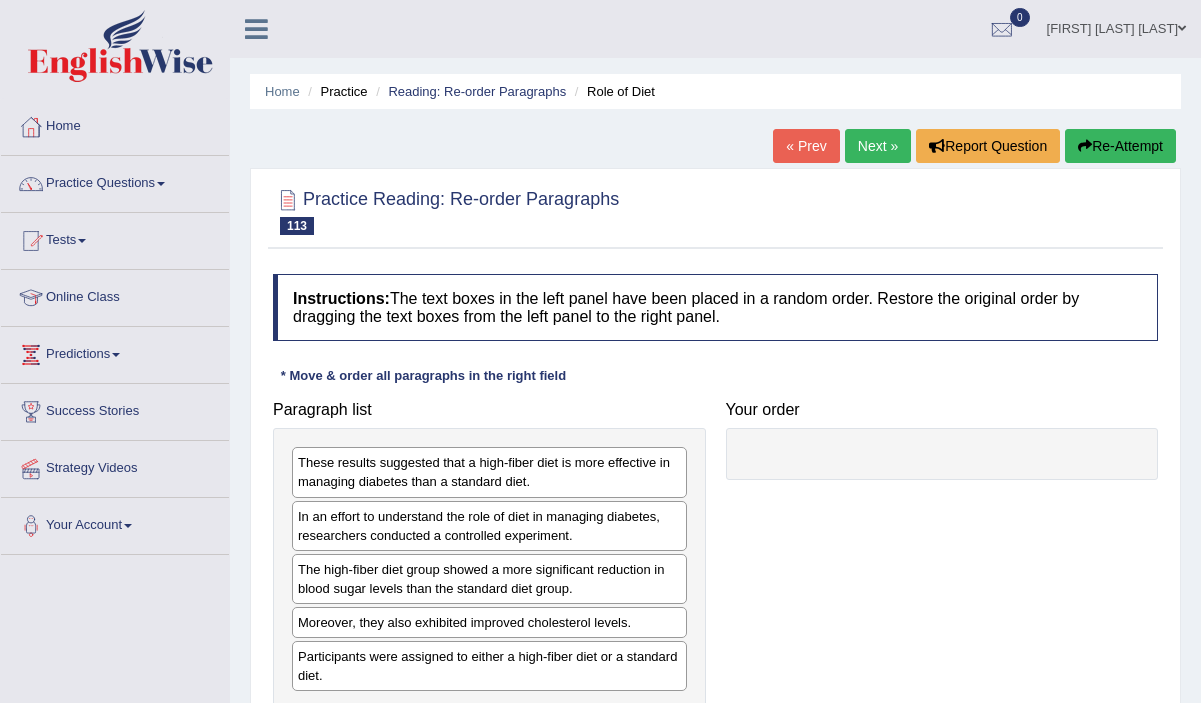 scroll, scrollTop: 0, scrollLeft: 0, axis: both 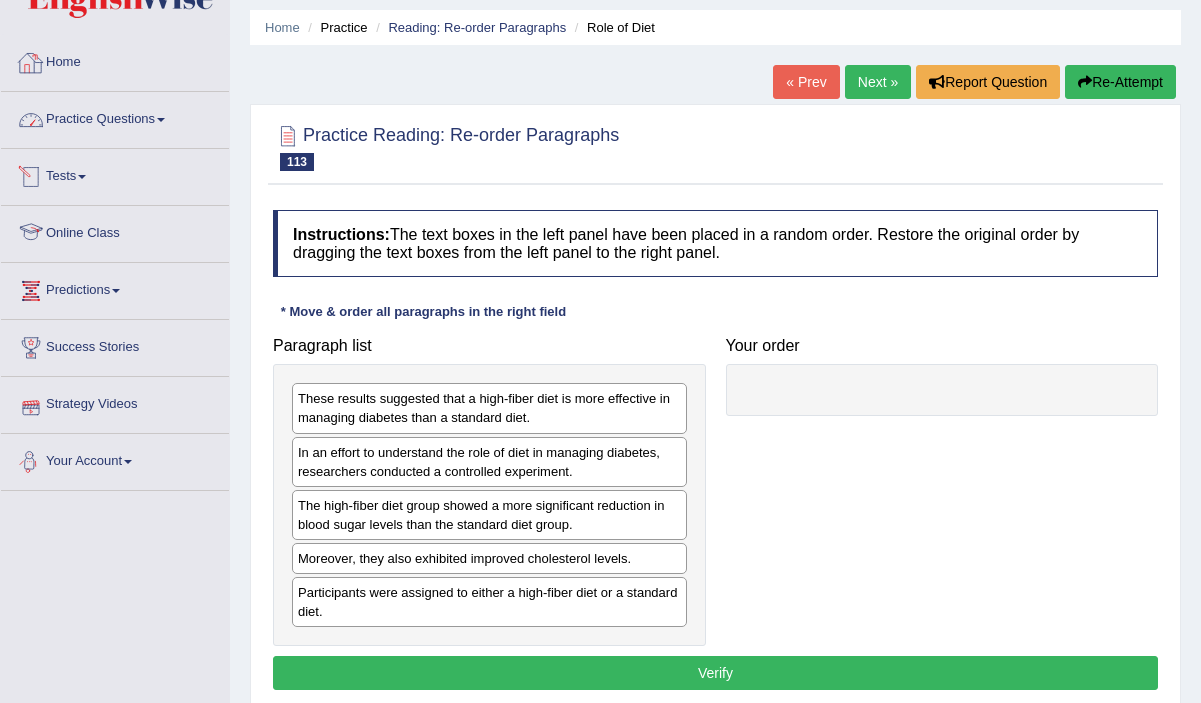 click on "Home" at bounding box center [115, 60] 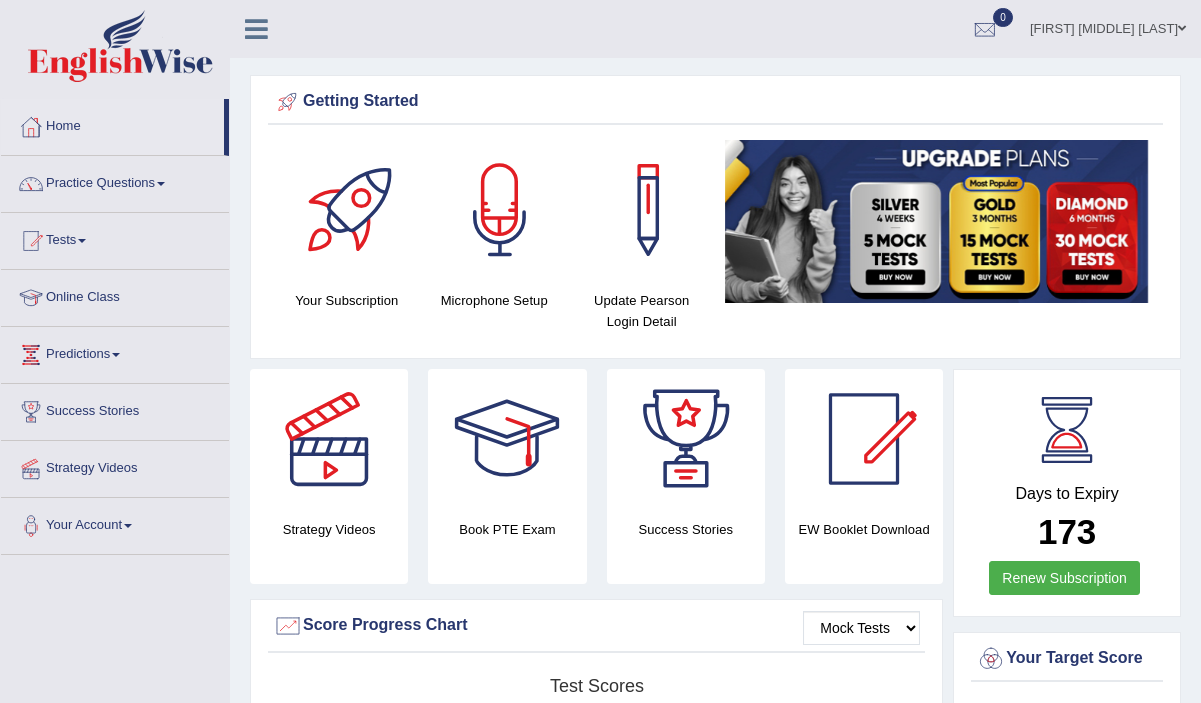 scroll, scrollTop: 313, scrollLeft: 0, axis: vertical 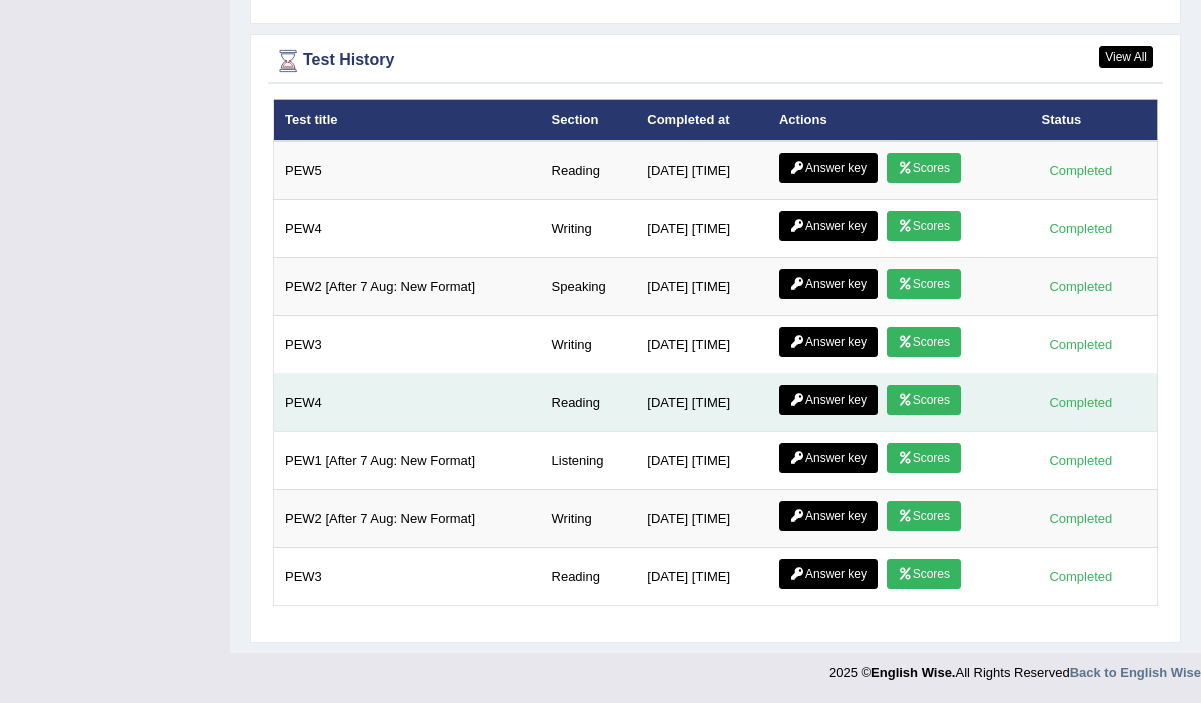 click on "Scores" at bounding box center [924, 400] 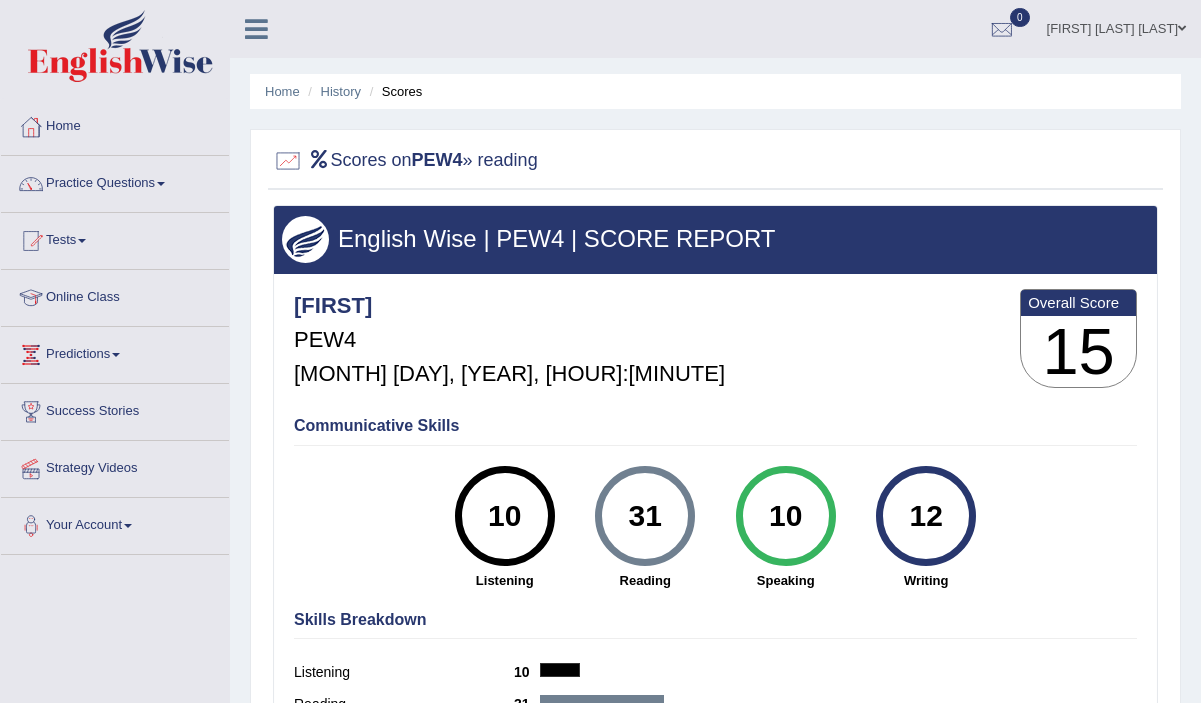 scroll, scrollTop: 0, scrollLeft: 0, axis: both 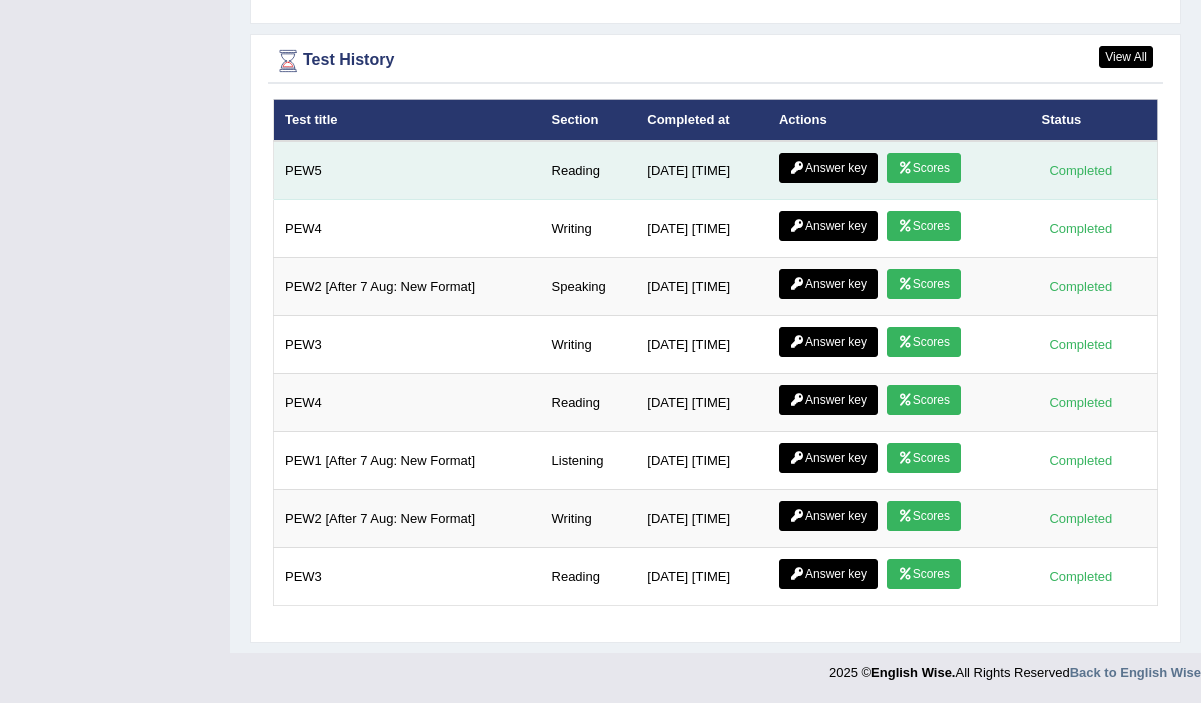 click on "Scores" at bounding box center (924, 168) 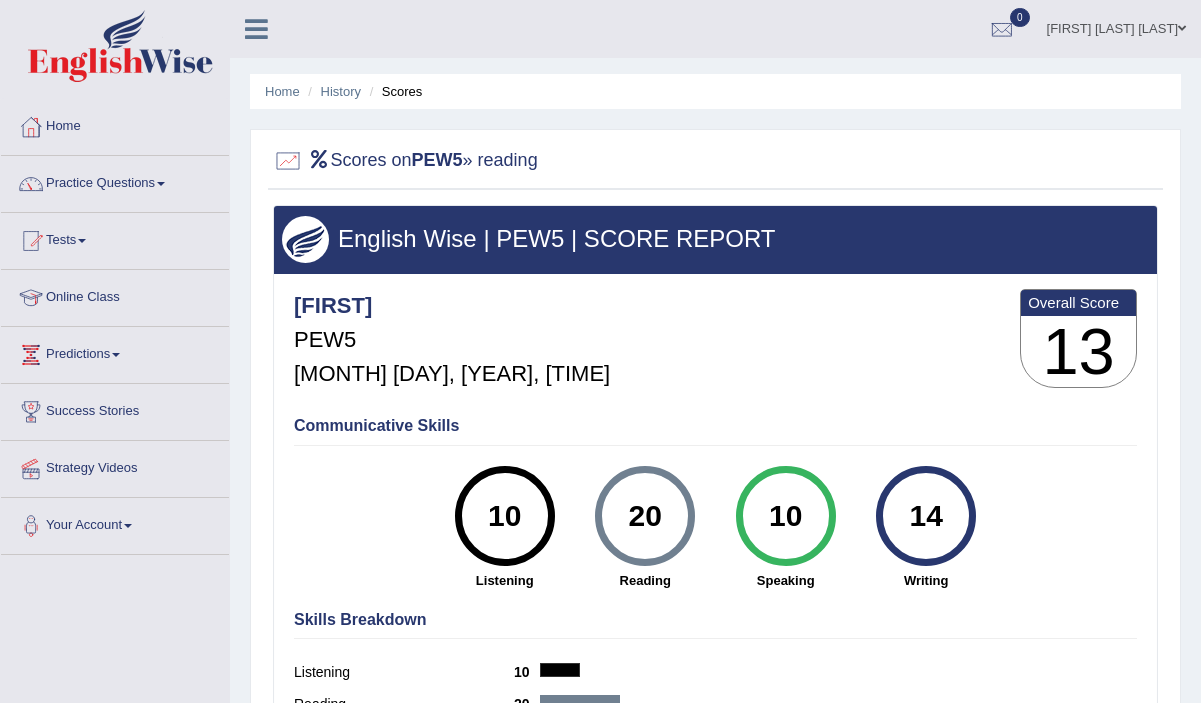 scroll, scrollTop: 0, scrollLeft: 0, axis: both 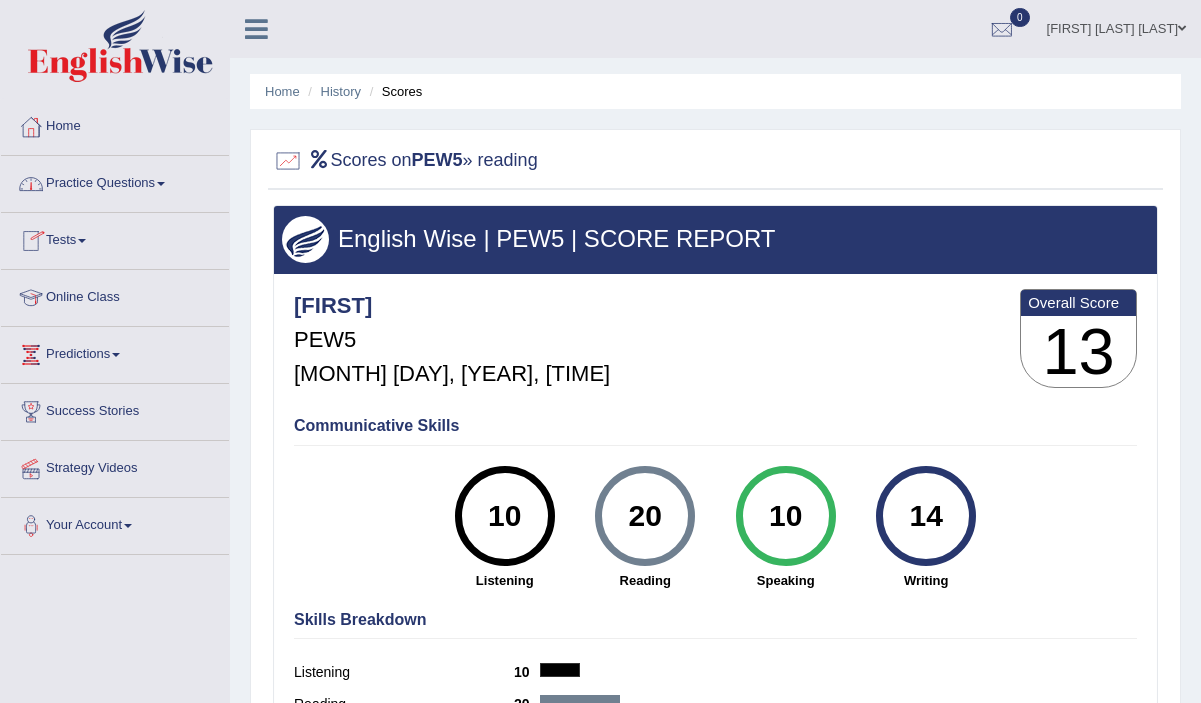 click on "Tests" at bounding box center (115, 238) 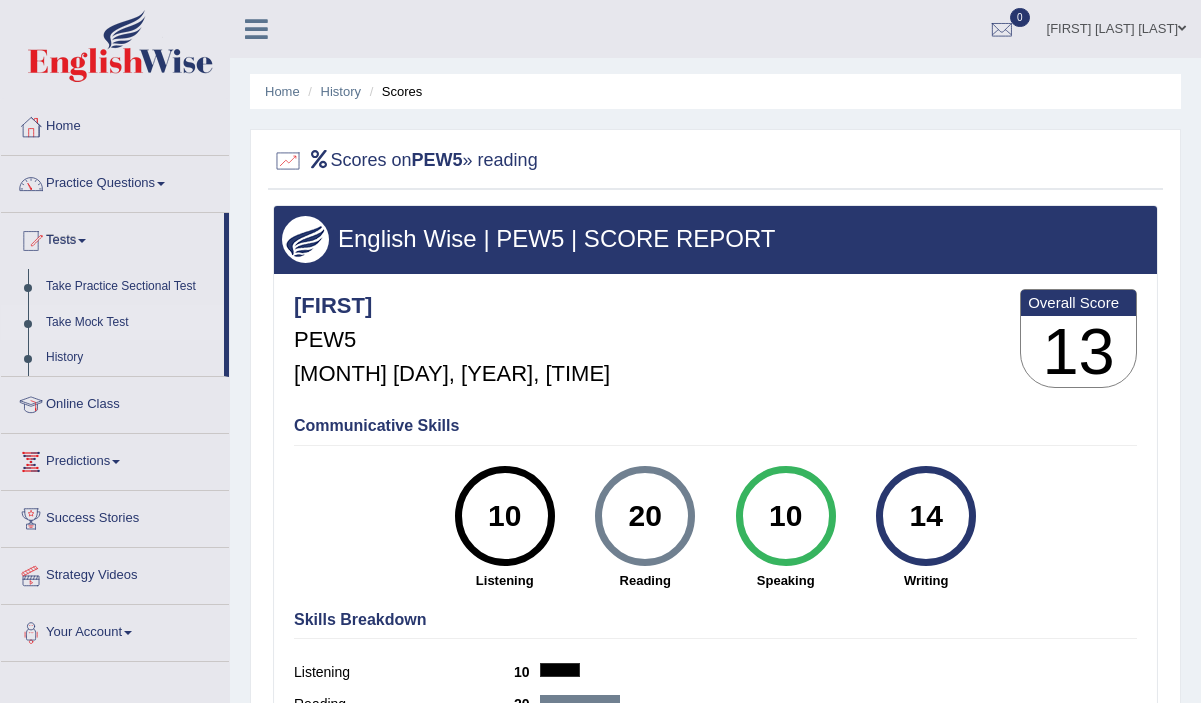 click on "Take Mock Test" at bounding box center [130, 323] 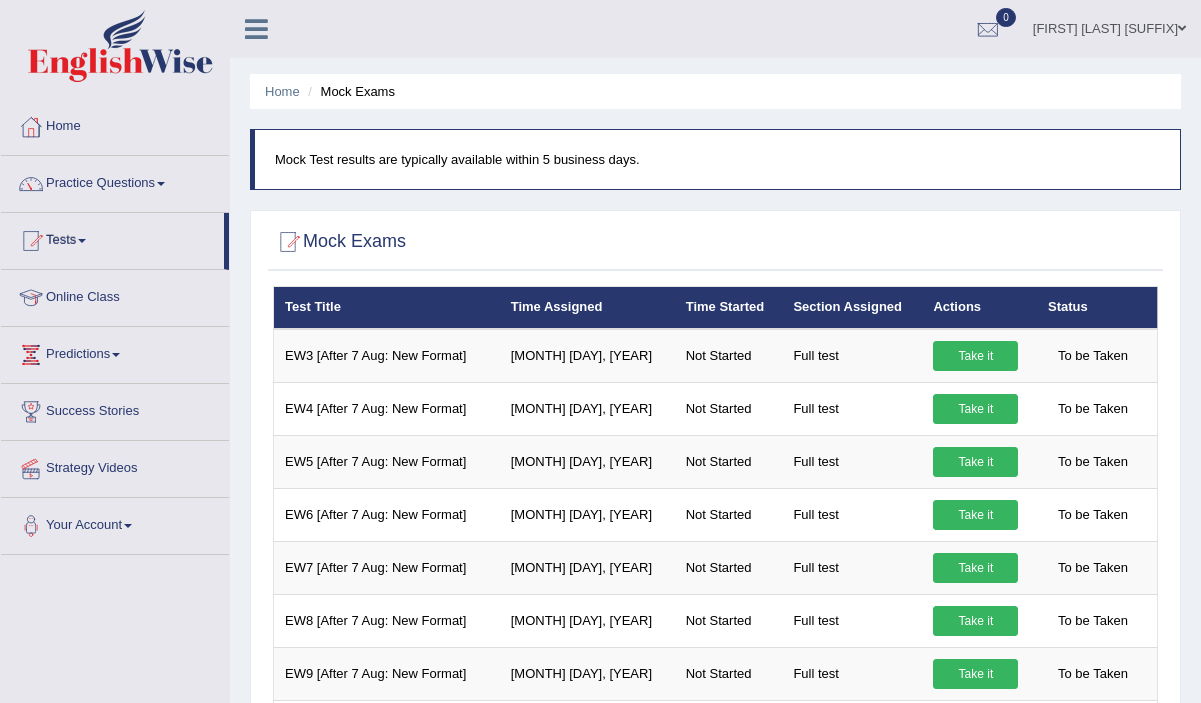 scroll, scrollTop: 0, scrollLeft: 0, axis: both 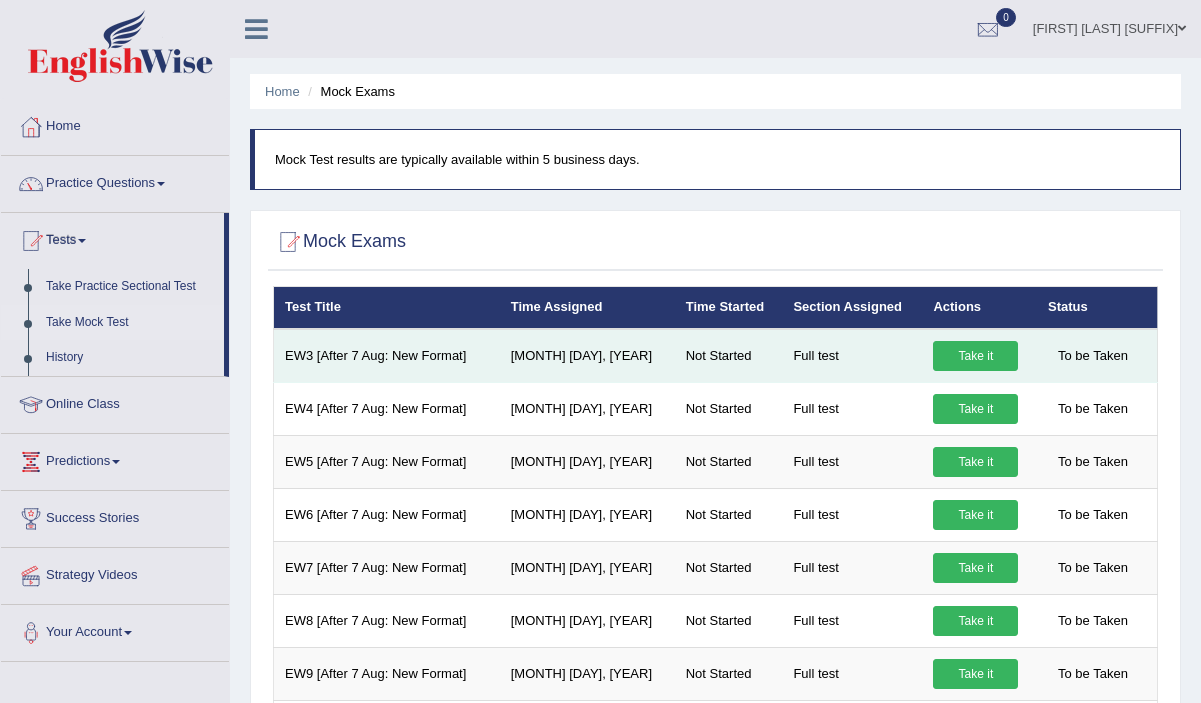 click on "Take it" at bounding box center [975, 356] 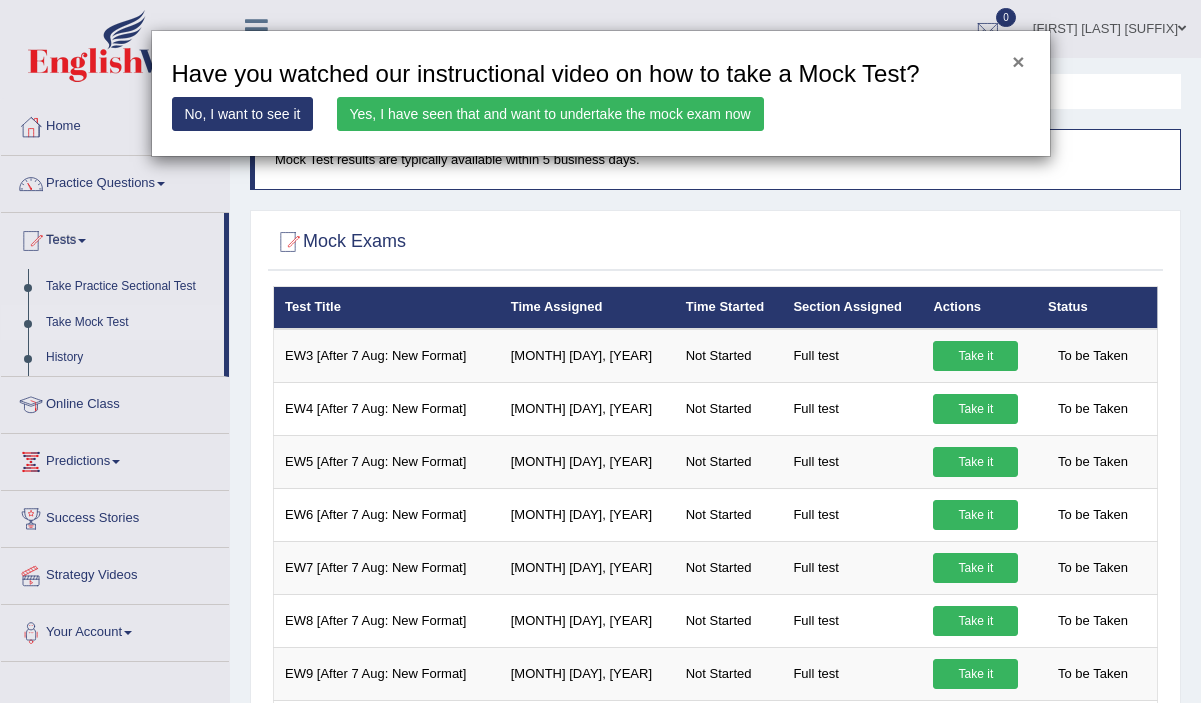 click on "×" at bounding box center (1018, 61) 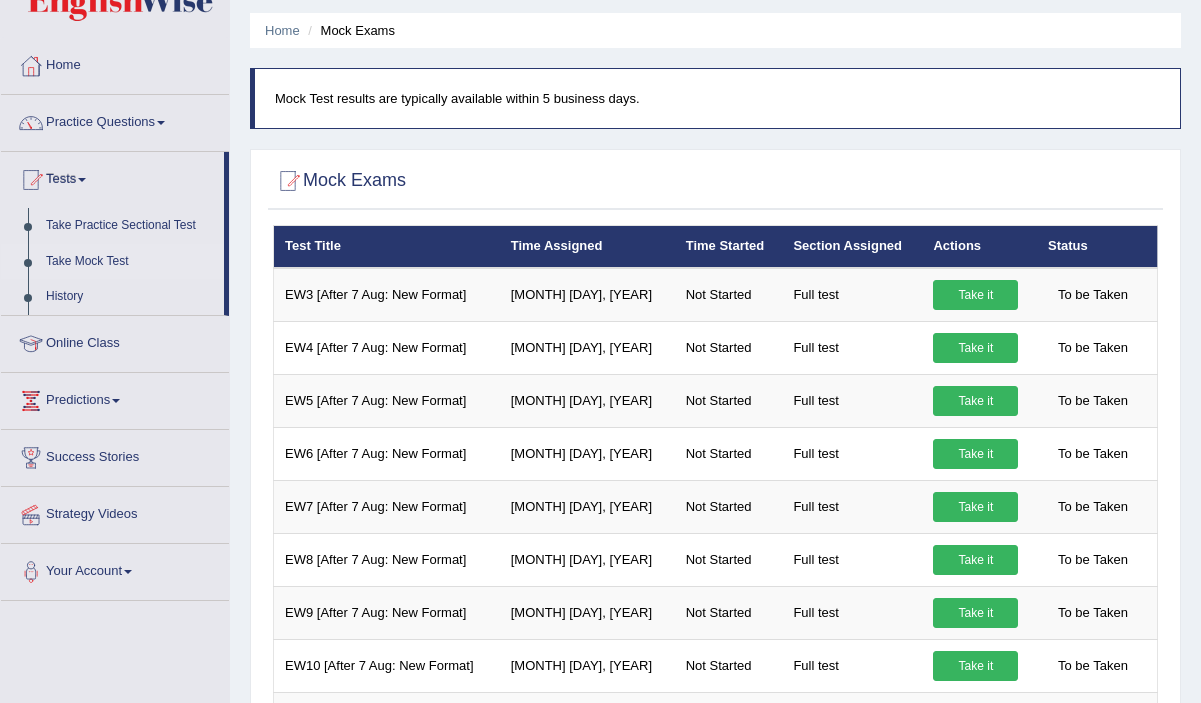 scroll, scrollTop: 54, scrollLeft: 0, axis: vertical 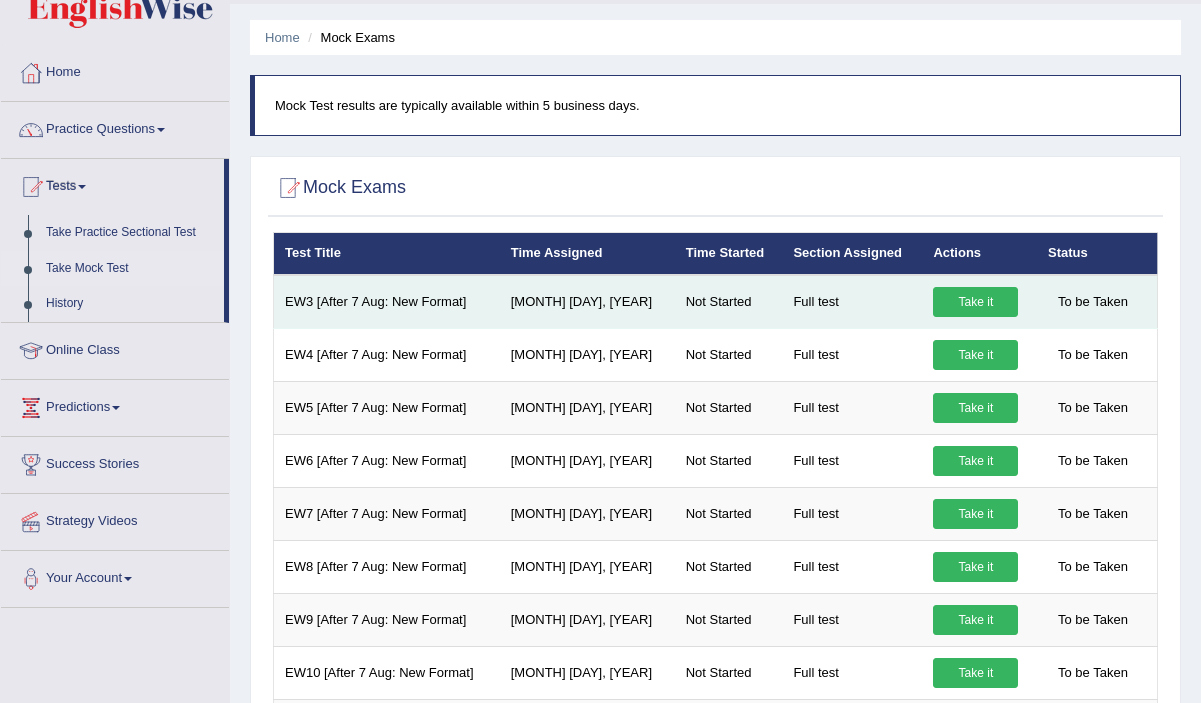 click on "Take it" at bounding box center (975, 302) 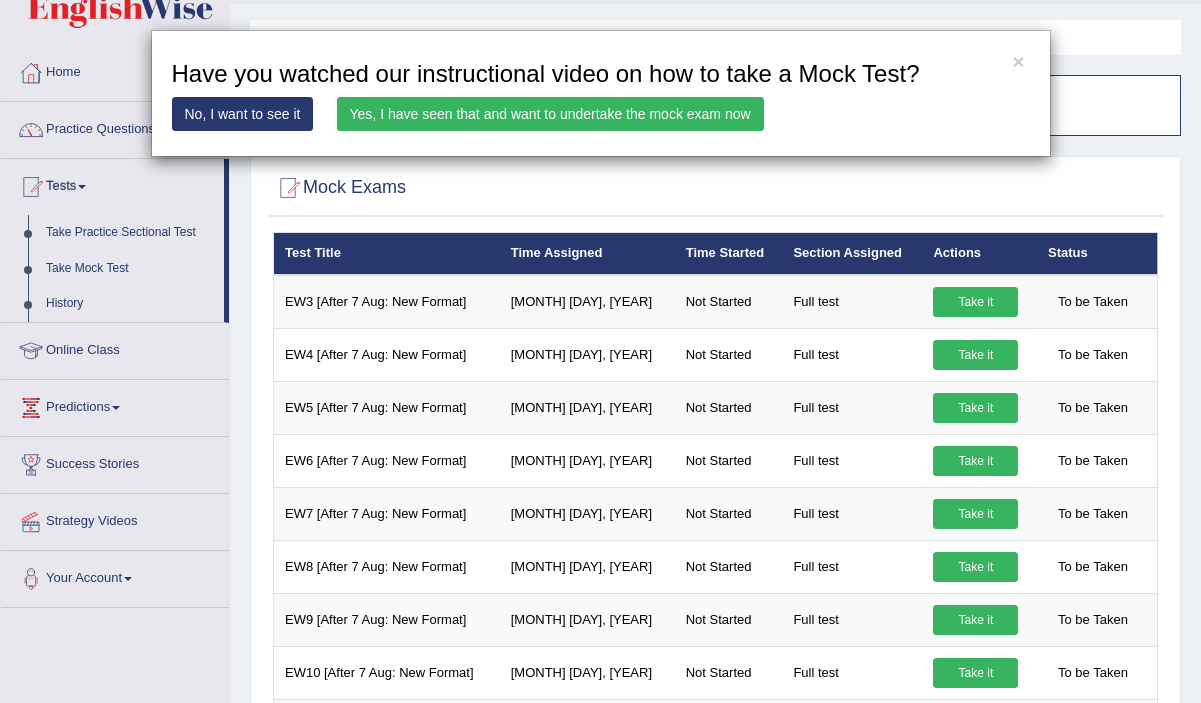 click on "Yes, I have seen that and want to undertake the mock exam now" at bounding box center (550, 114) 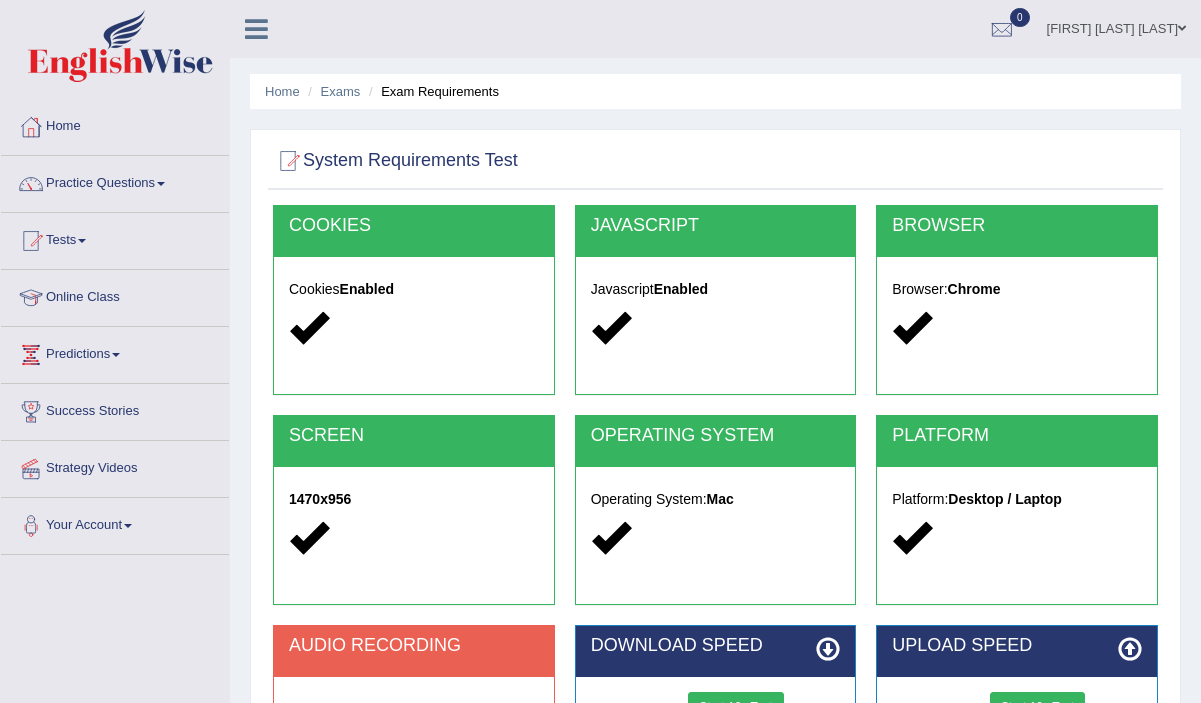 scroll, scrollTop: 0, scrollLeft: 0, axis: both 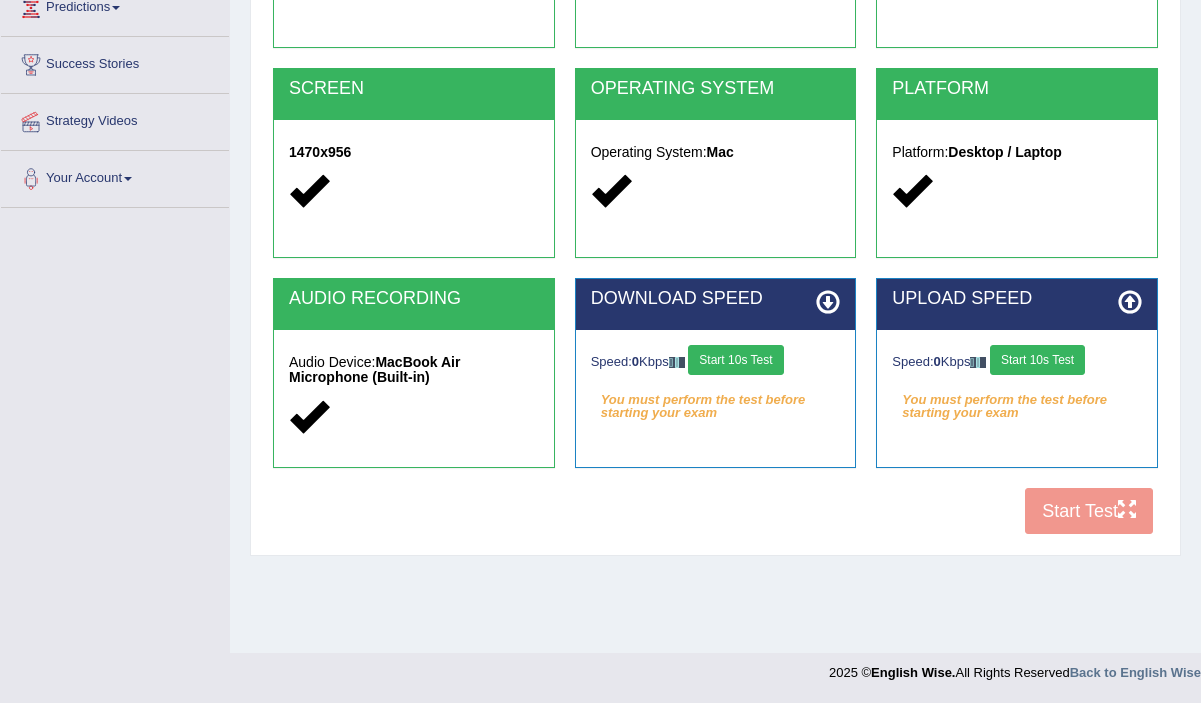 click on "Start 10s Test" at bounding box center [735, 360] 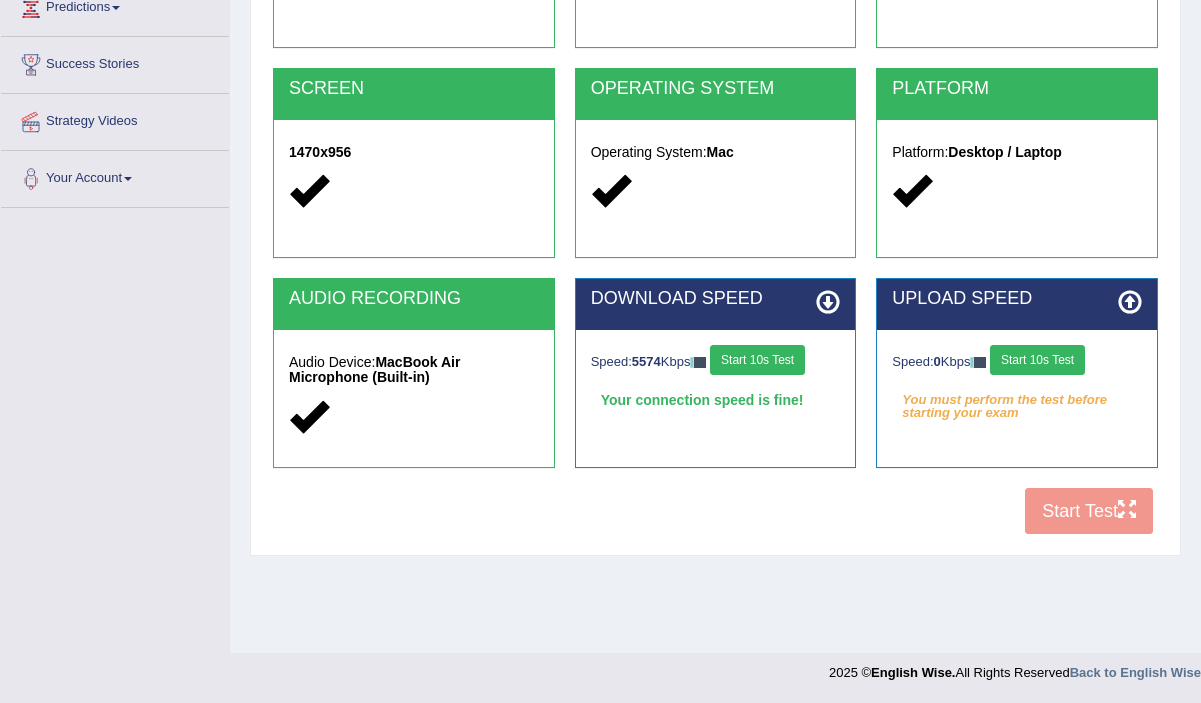 click on "Start 10s Test" at bounding box center (1037, 360) 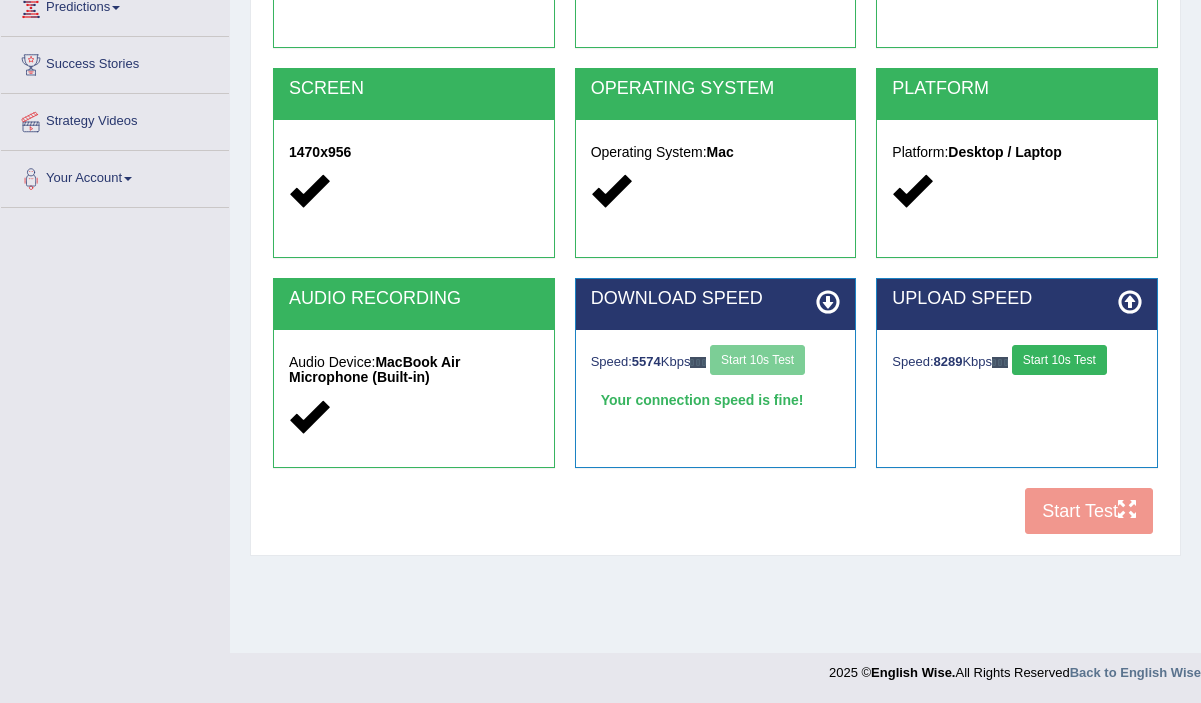 click on "Start 10s Test" at bounding box center [1059, 360] 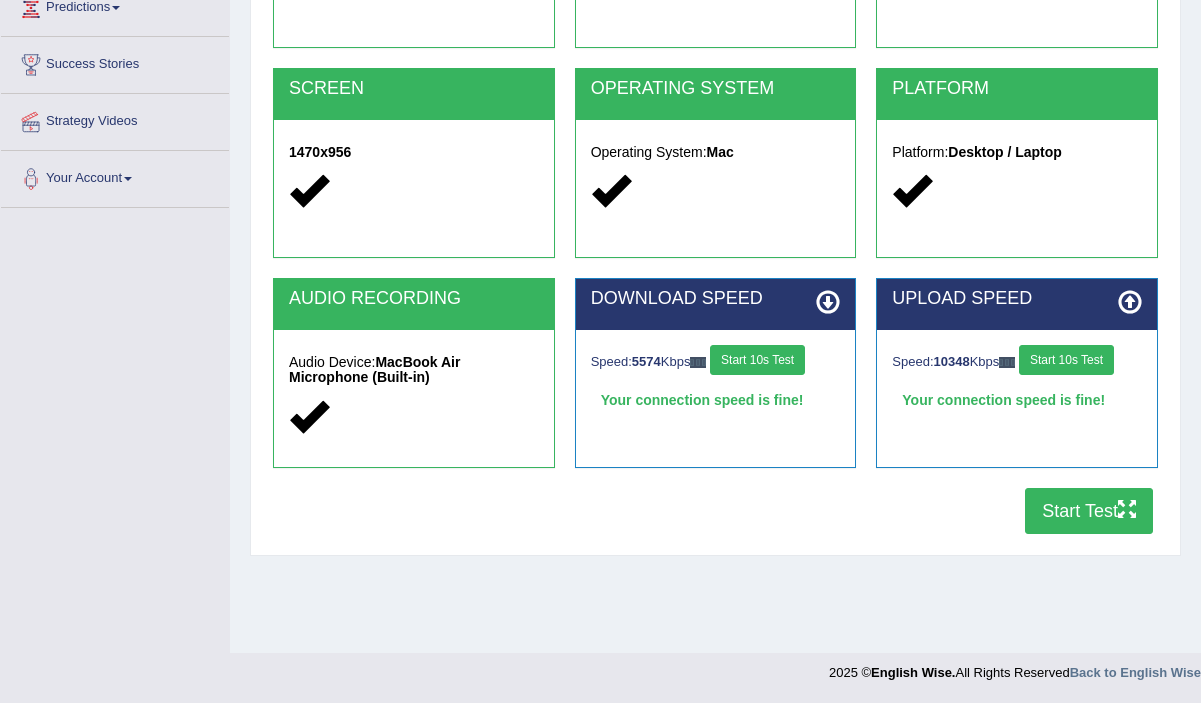 click on "Start Test" at bounding box center (1089, 511) 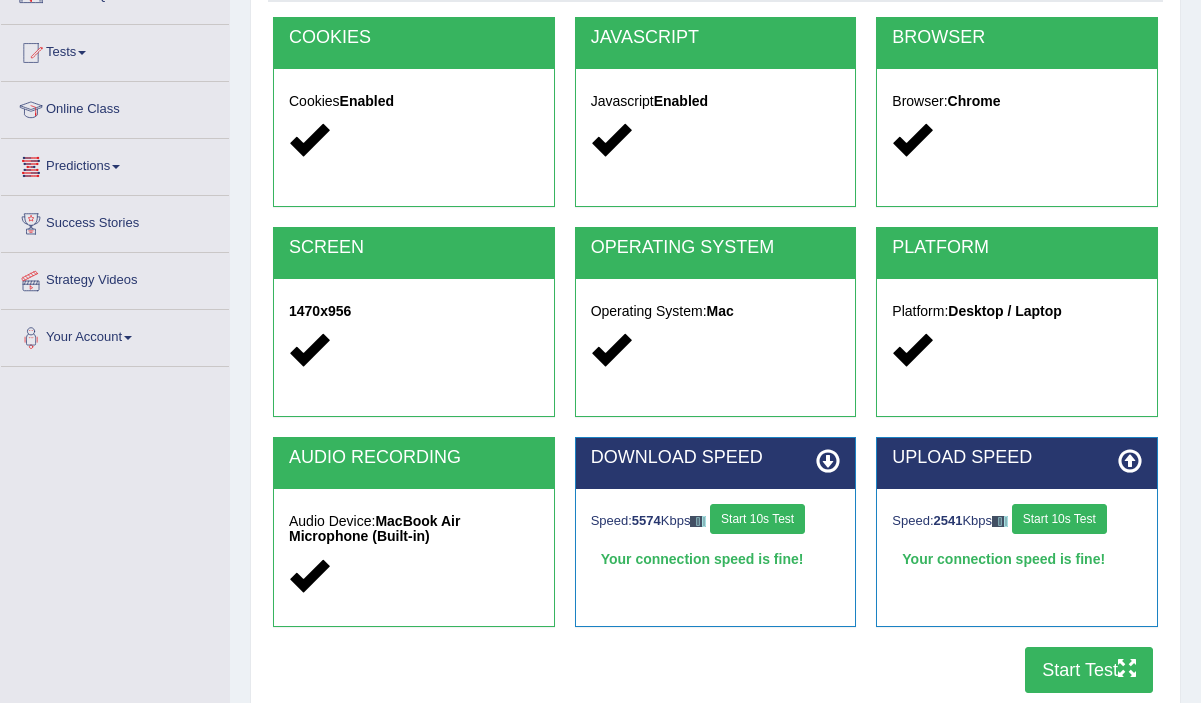 scroll, scrollTop: 0, scrollLeft: 0, axis: both 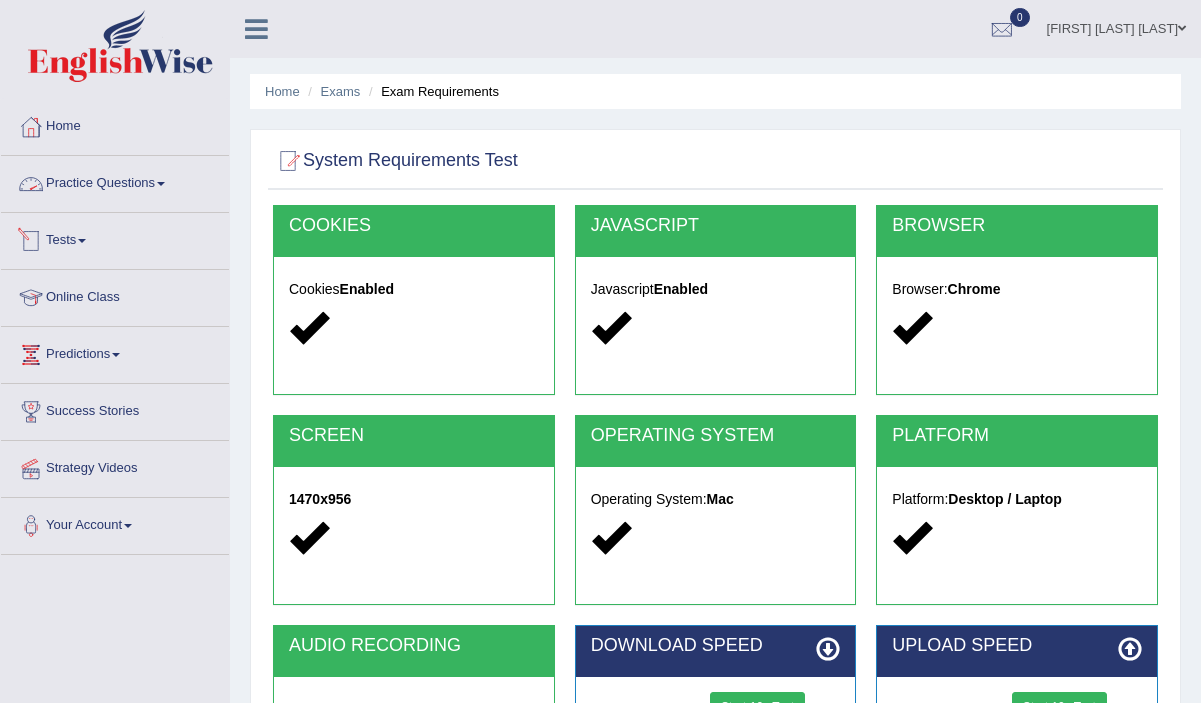 click on "Practice Questions" at bounding box center (115, 181) 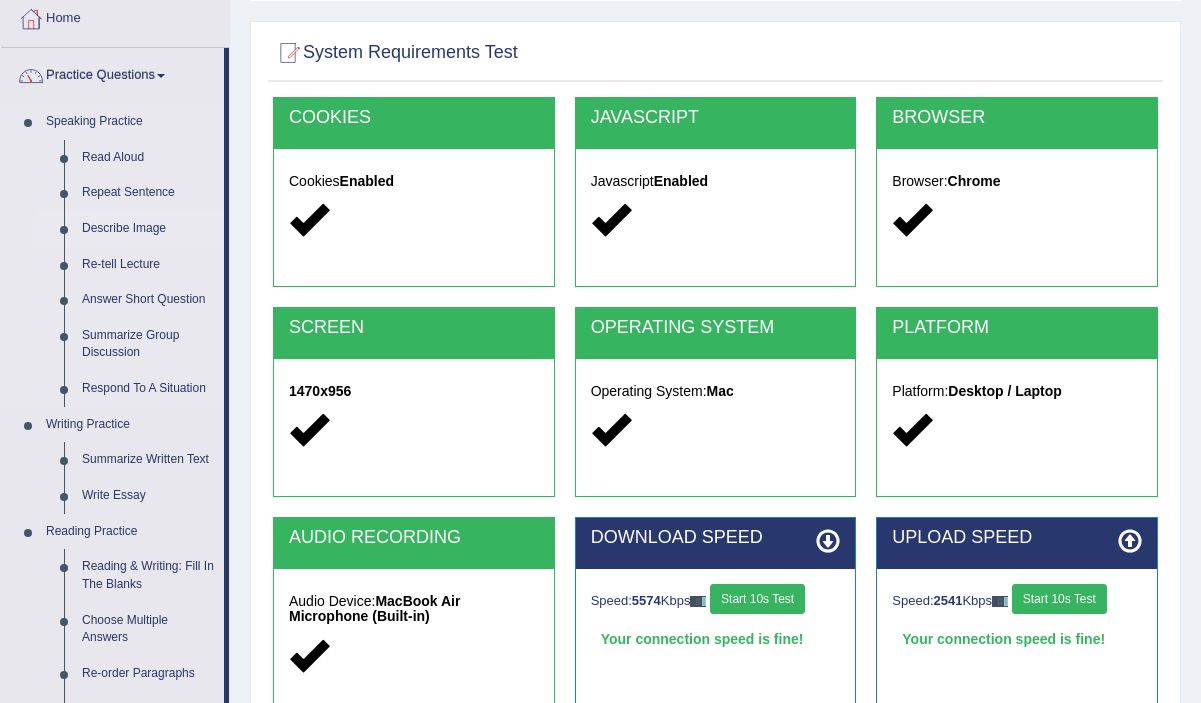 scroll, scrollTop: 113, scrollLeft: 0, axis: vertical 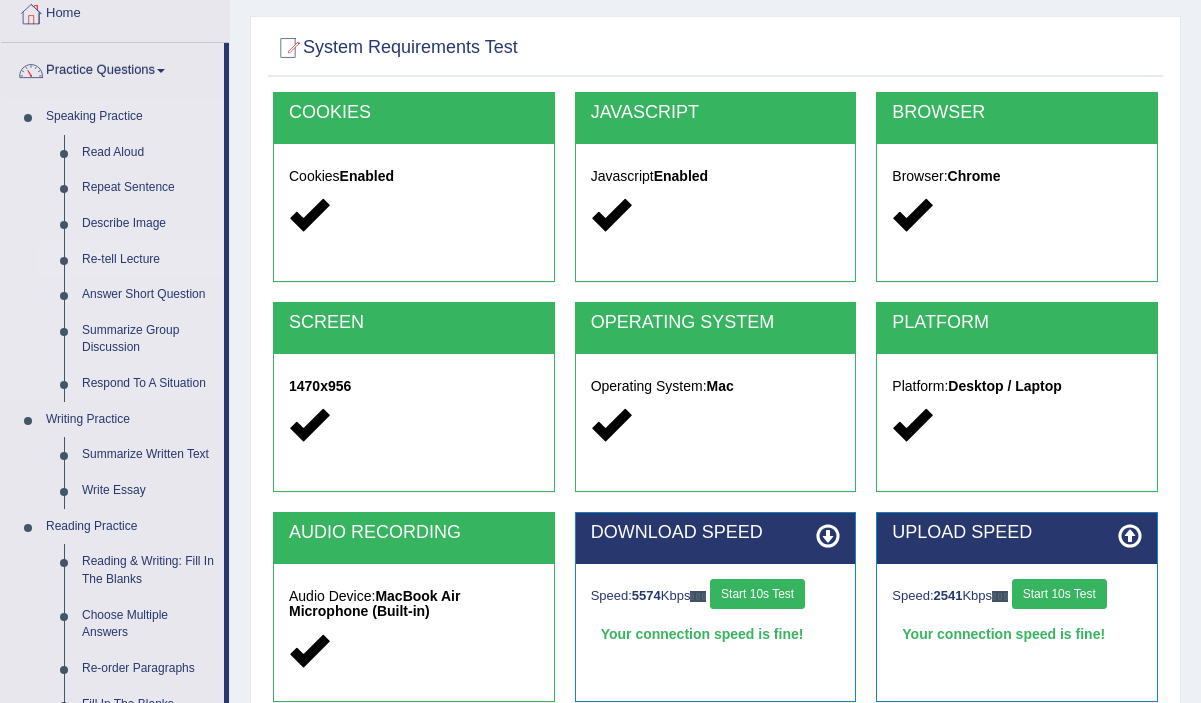 click on "Re-tell Lecture" at bounding box center [148, 260] 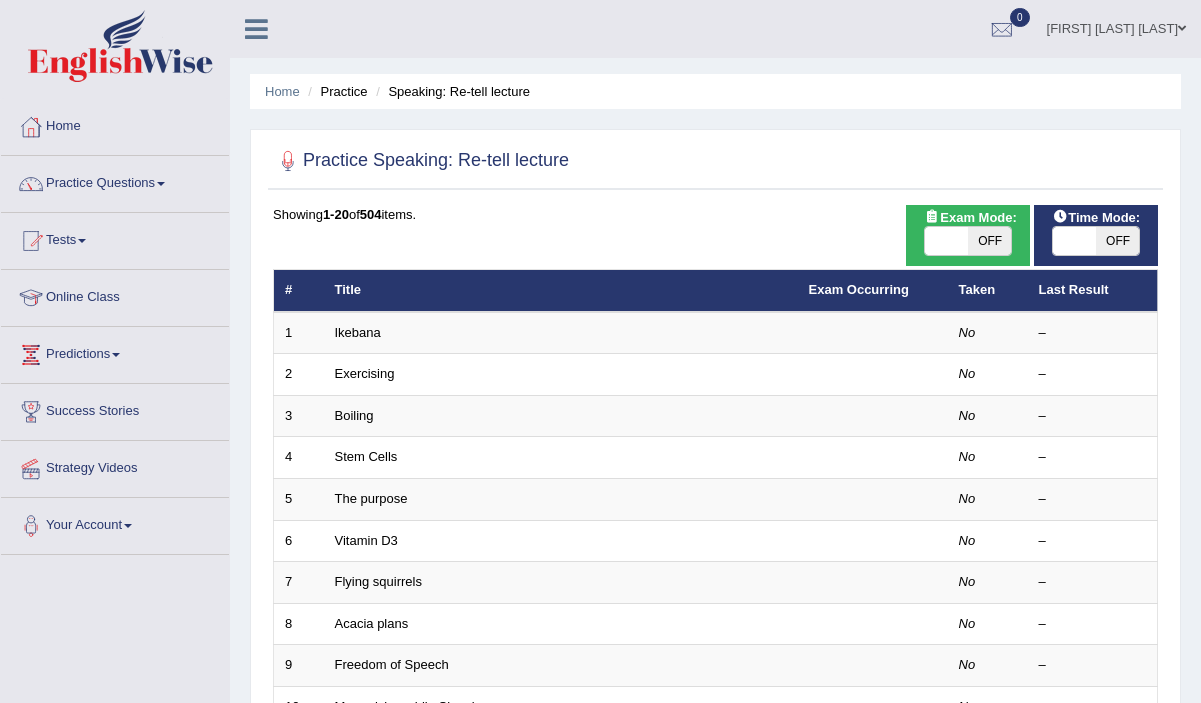scroll, scrollTop: 30, scrollLeft: 0, axis: vertical 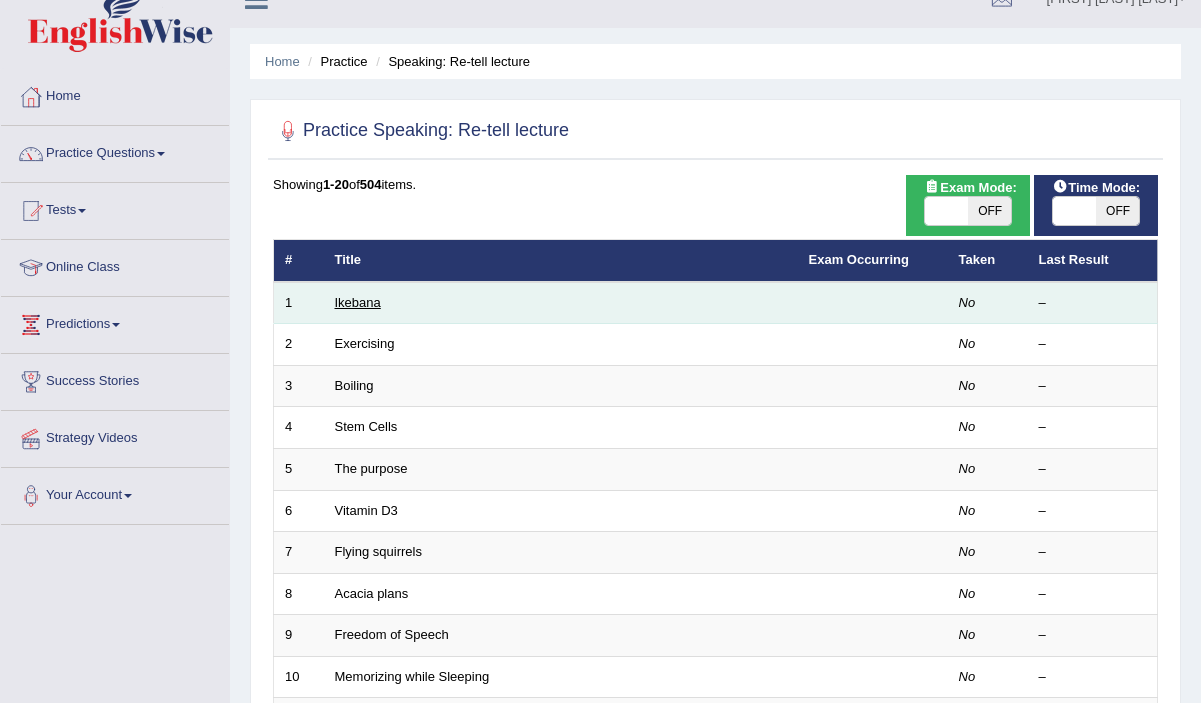 click on "Ikebana" at bounding box center (358, 302) 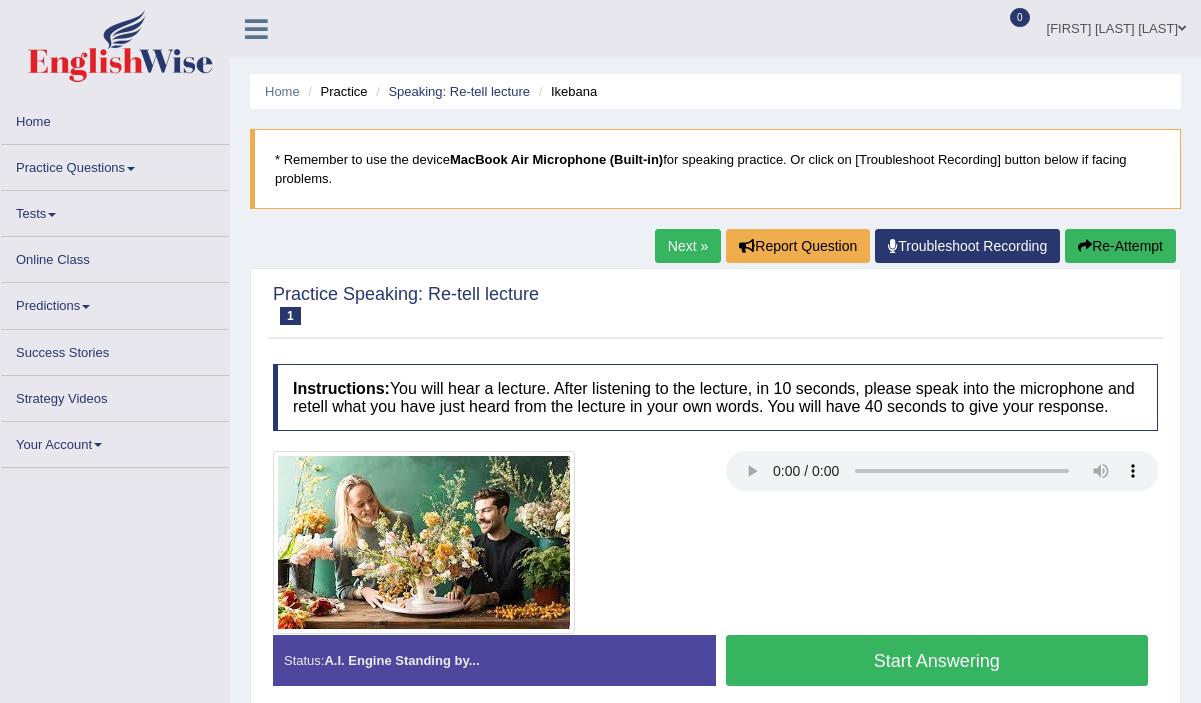 scroll, scrollTop: 0, scrollLeft: 0, axis: both 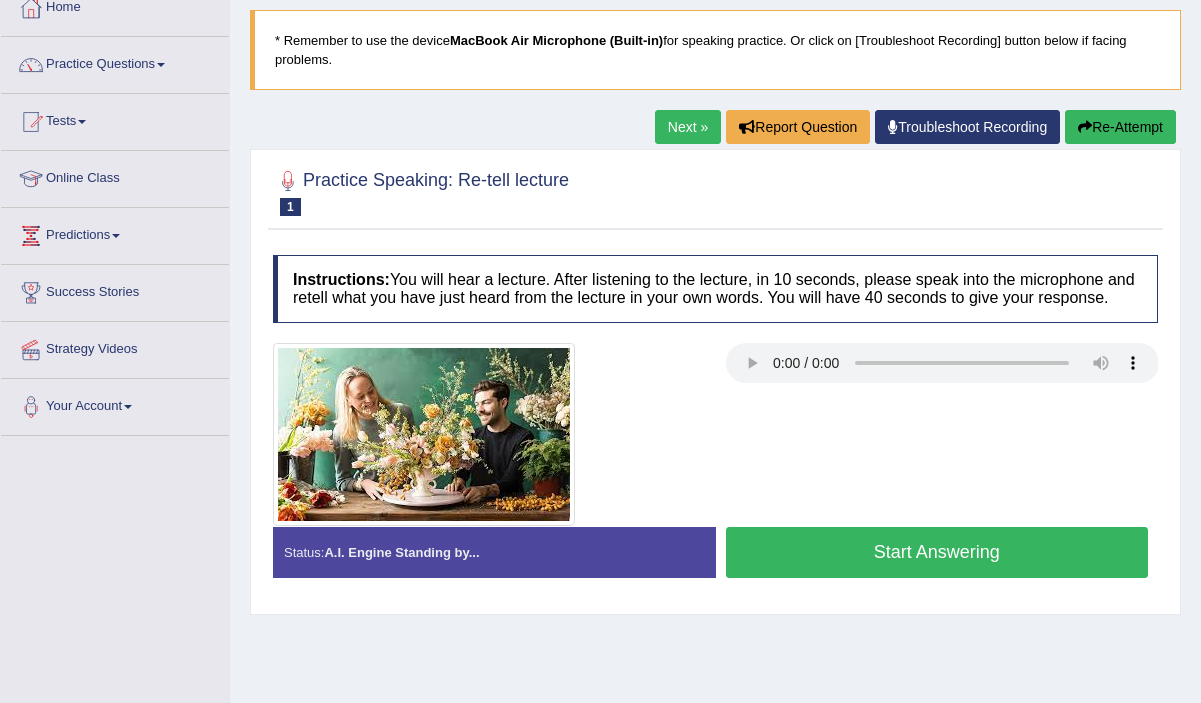 click on "Start Answering" at bounding box center (937, 552) 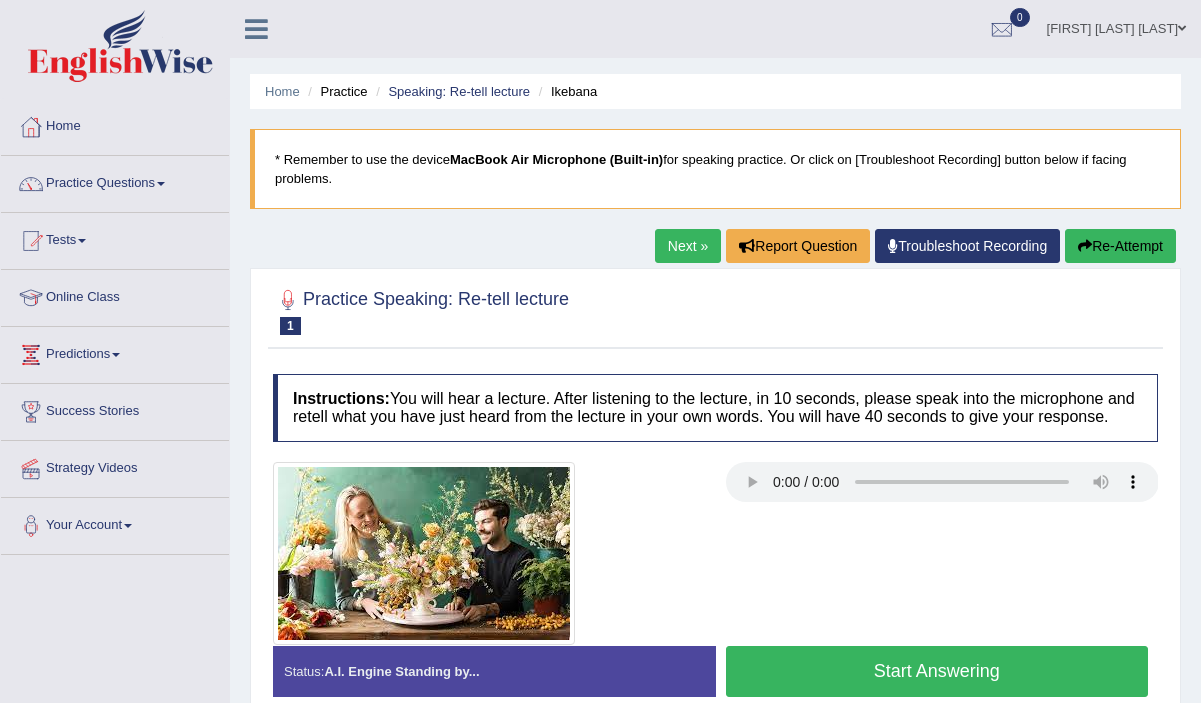 scroll, scrollTop: 37, scrollLeft: 0, axis: vertical 